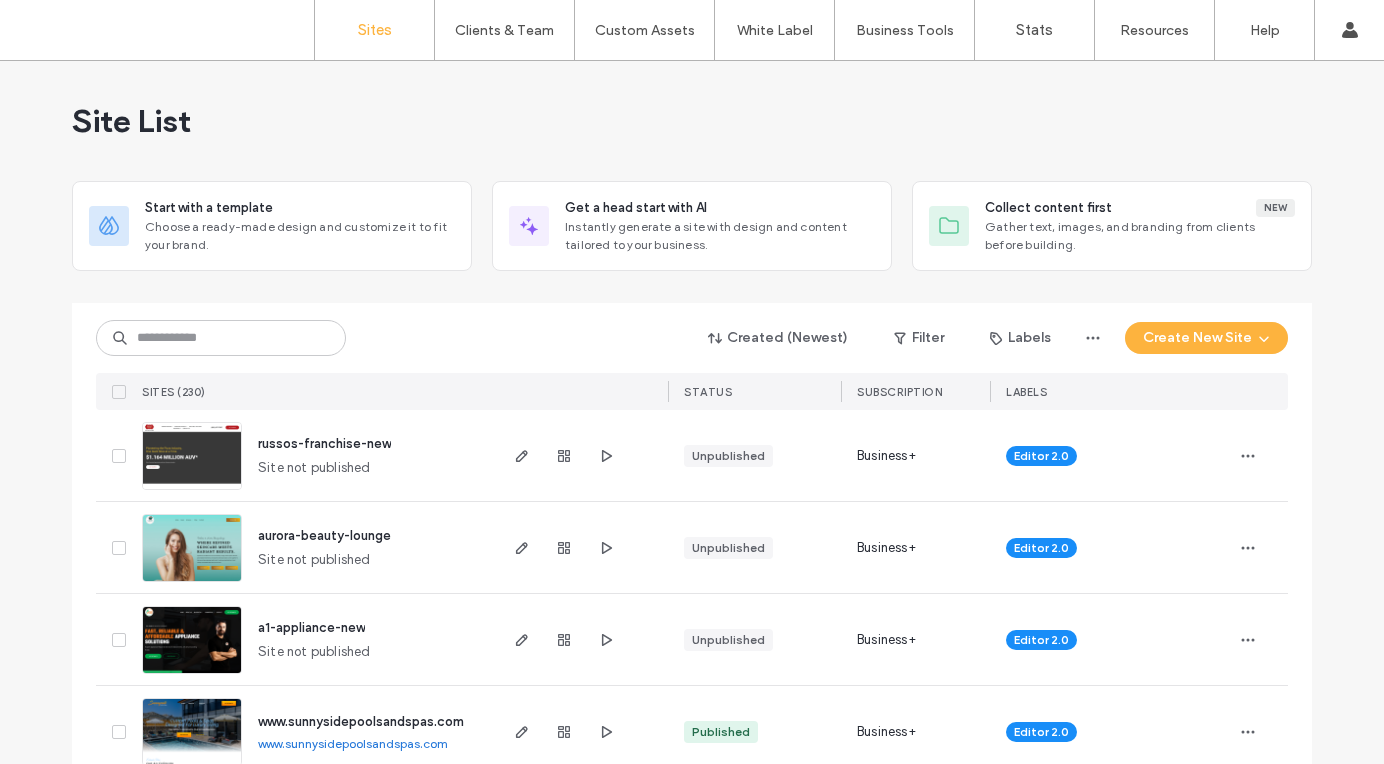 scroll, scrollTop: 0, scrollLeft: 0, axis: both 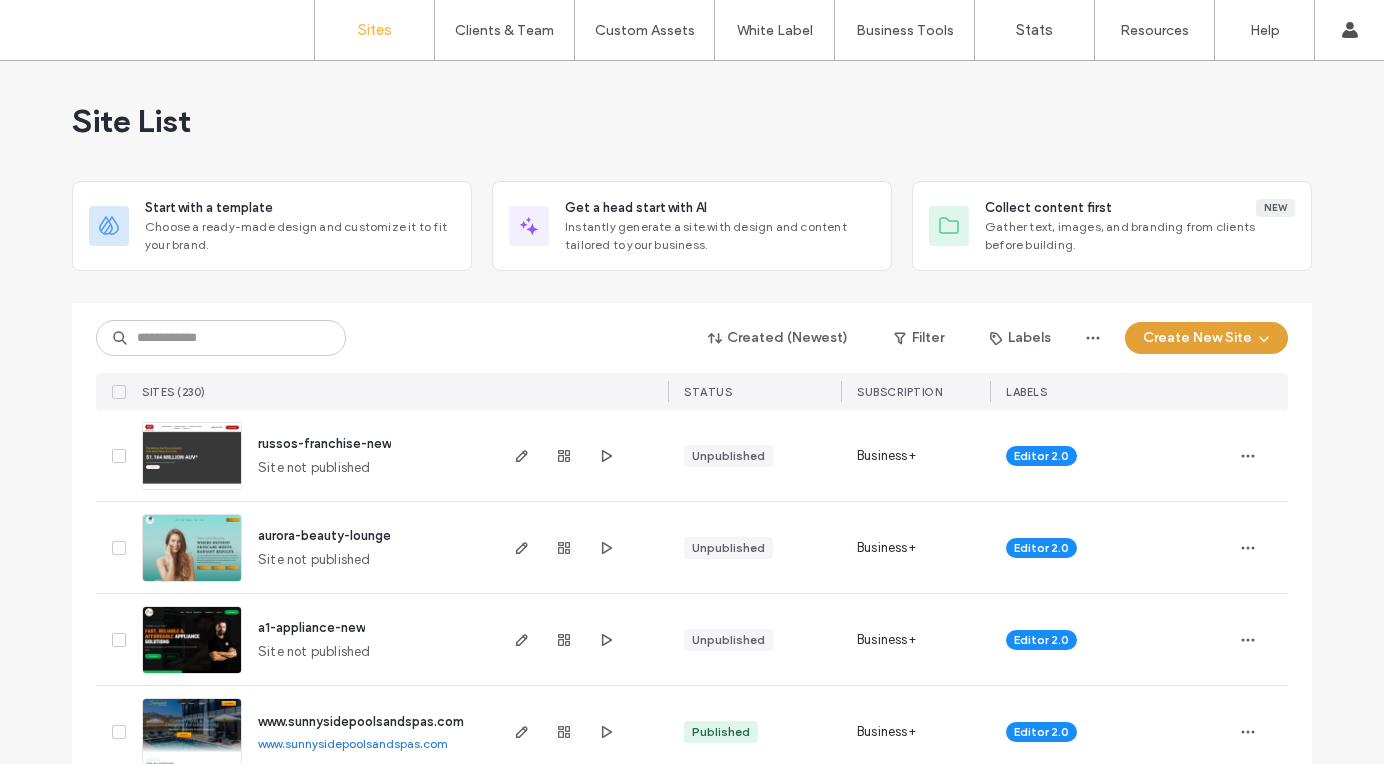 click on "Create New Site" at bounding box center [1206, 338] 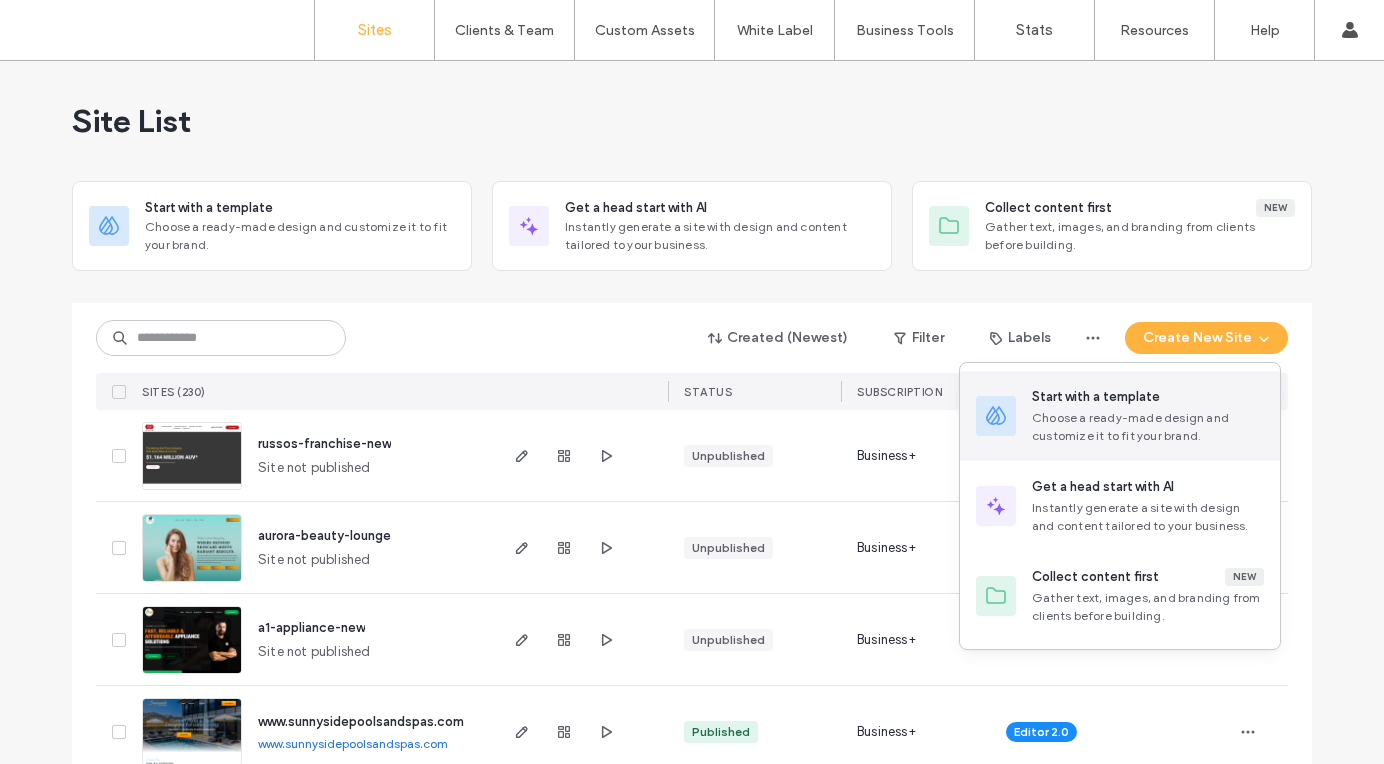 click on "Start with a template" at bounding box center [1096, 397] 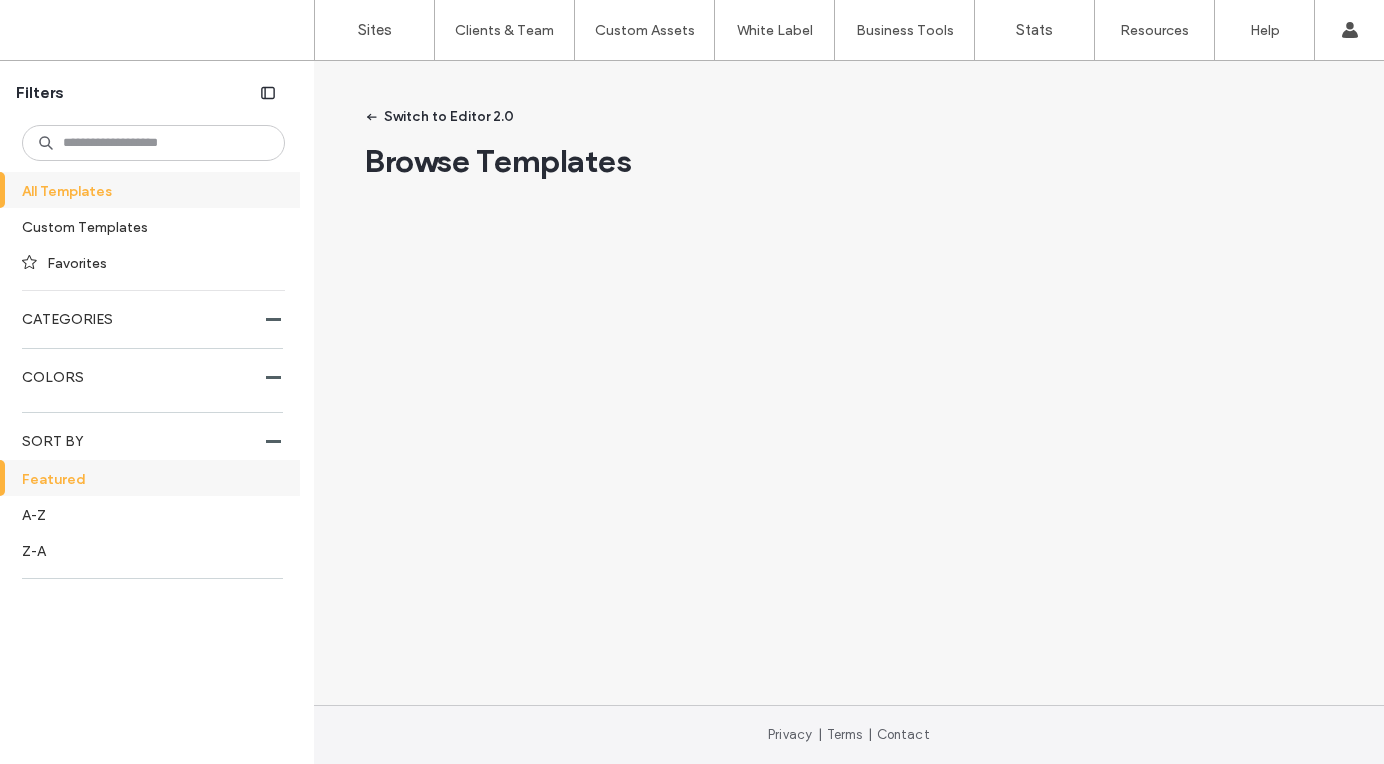 scroll, scrollTop: 0, scrollLeft: 0, axis: both 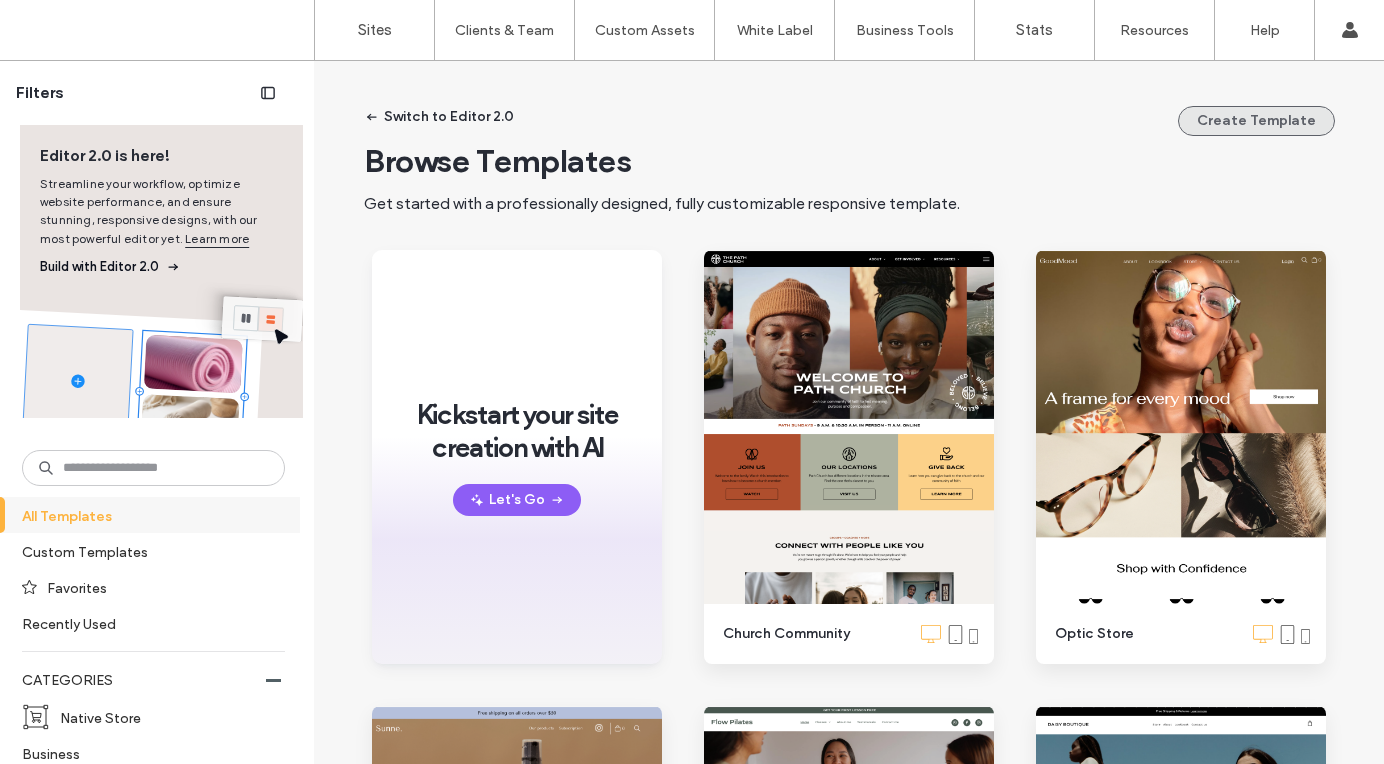 click on "Create Template" at bounding box center (1256, 121) 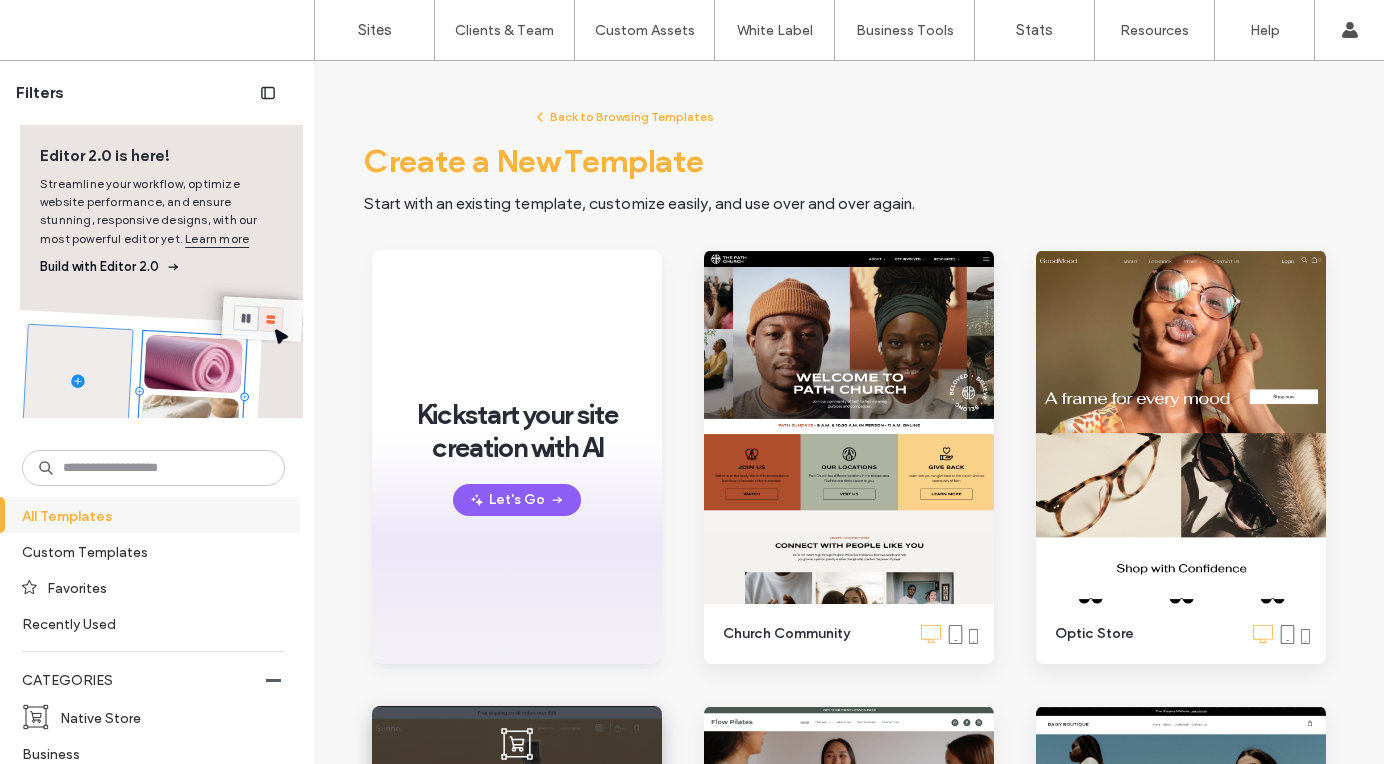 scroll, scrollTop: 0, scrollLeft: 0, axis: both 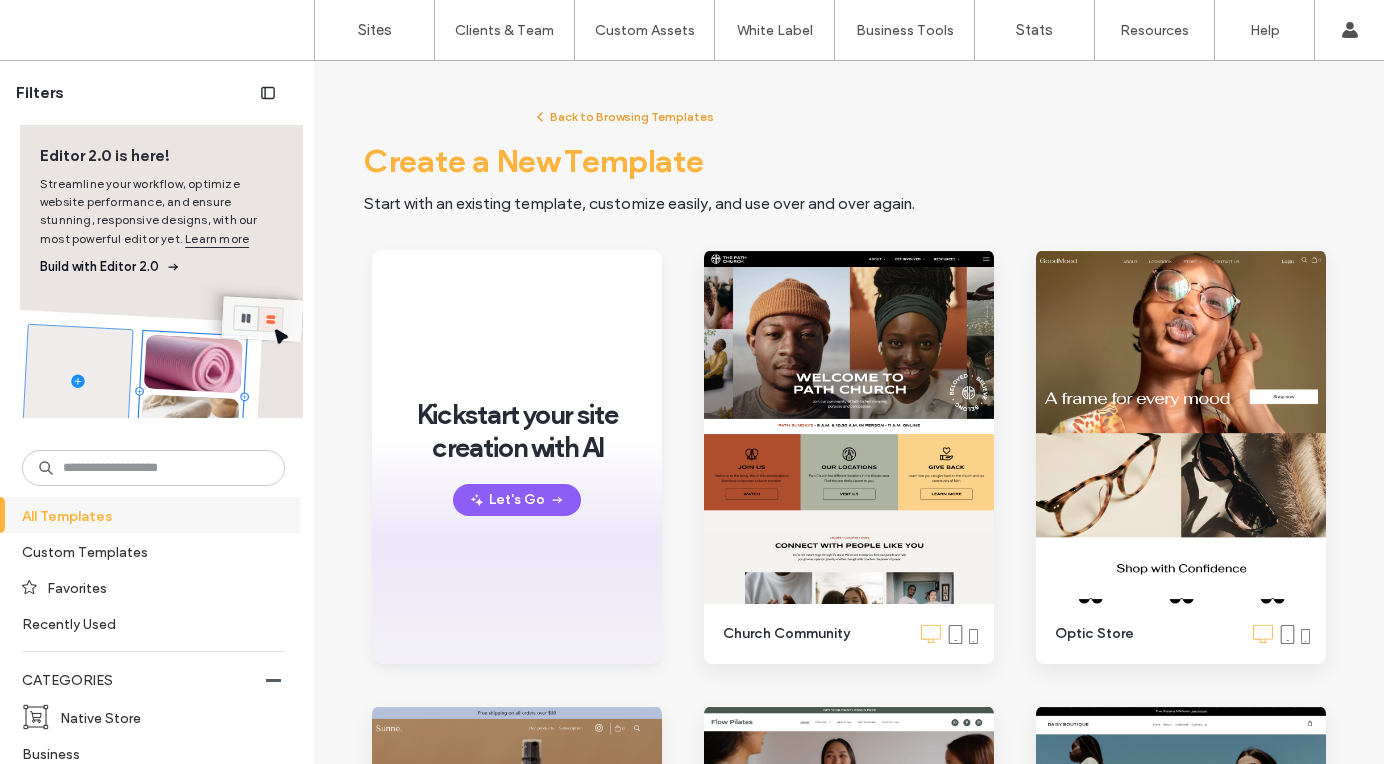 click on "Back to Browsing Templates" at bounding box center (623, 117) 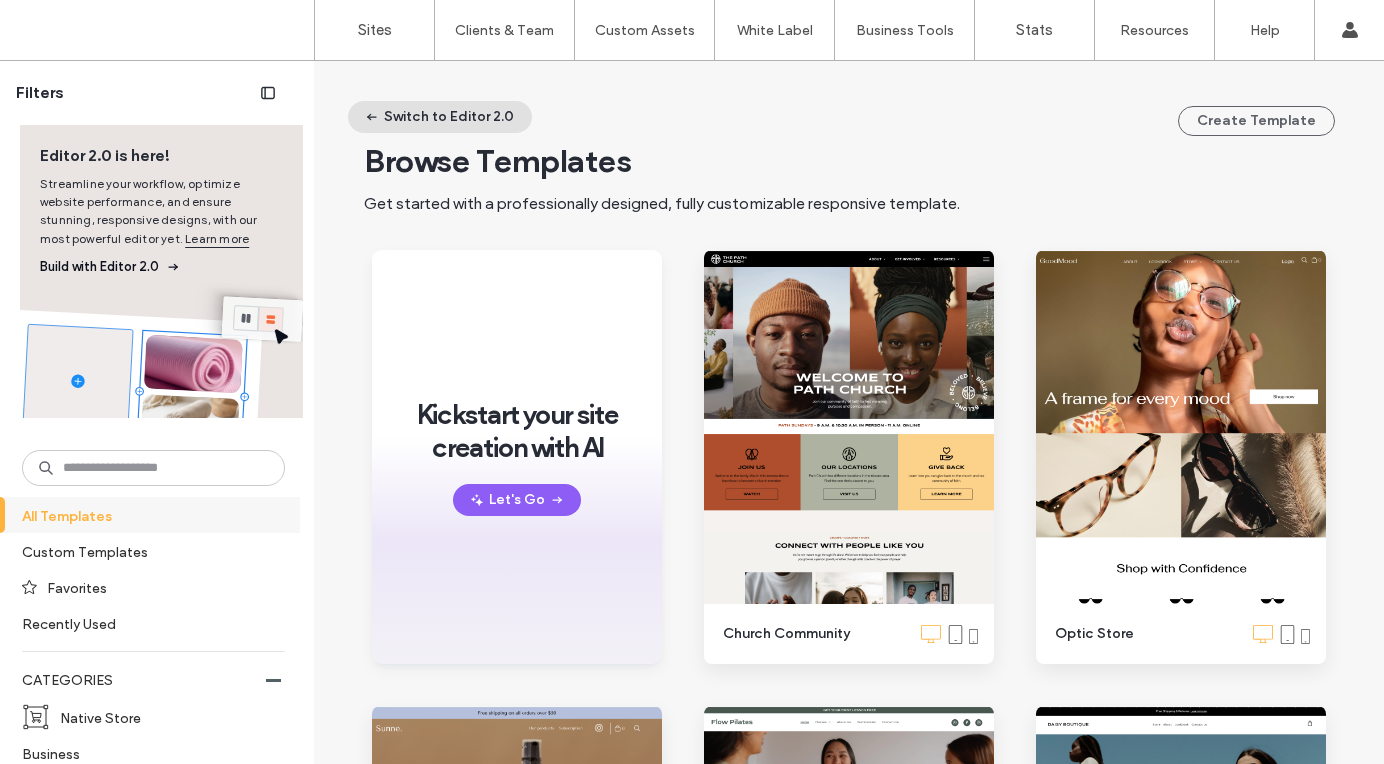 click on "Switch to Editor 2.0" at bounding box center (440, 117) 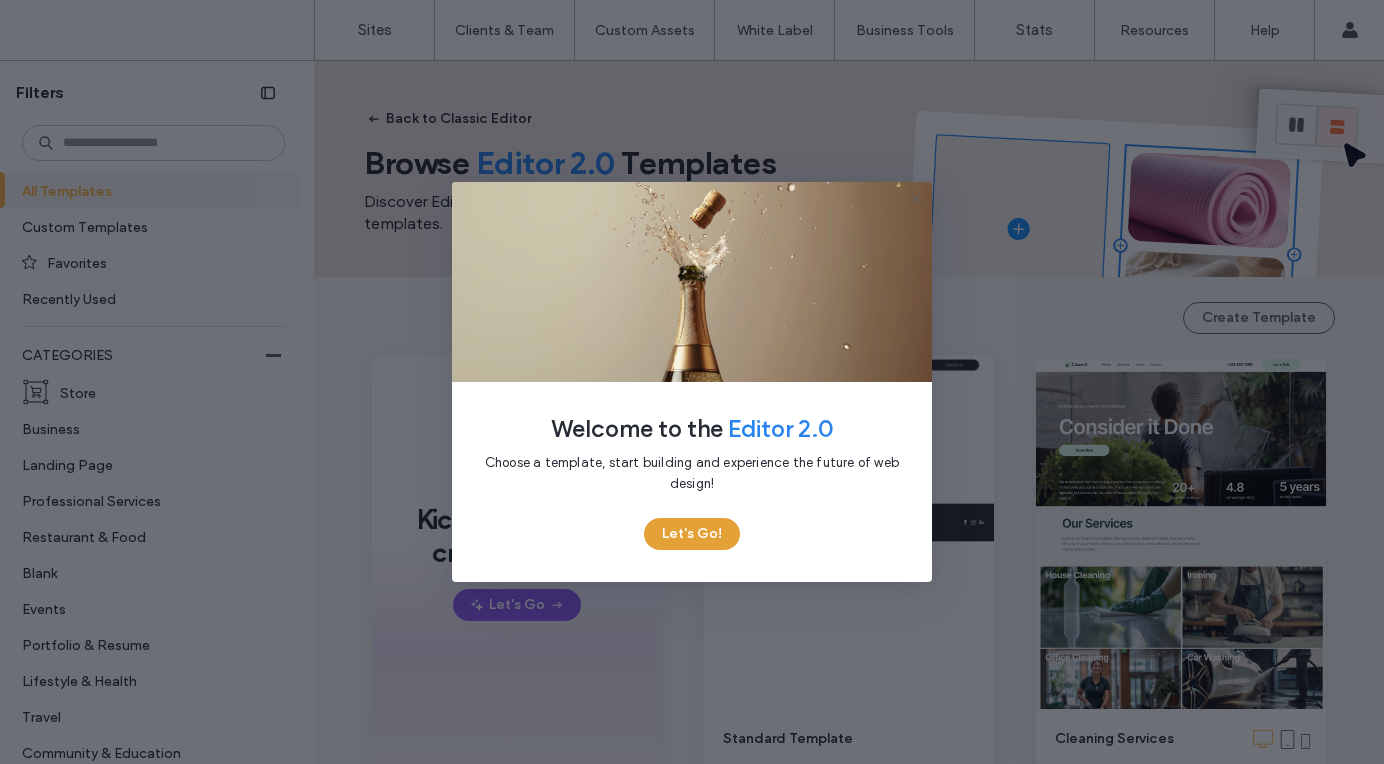 click on "Let's Go!" at bounding box center (692, 534) 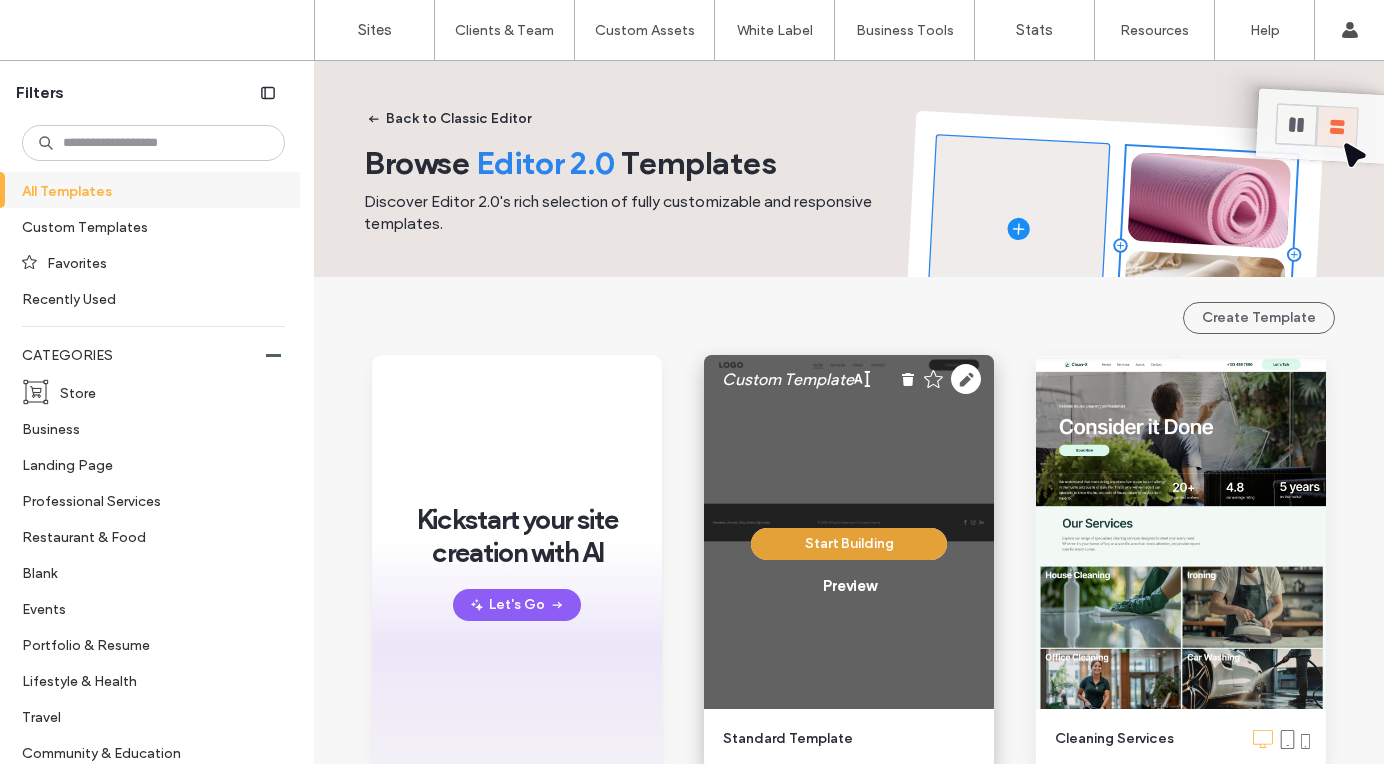 click on "Start Building" at bounding box center (849, 544) 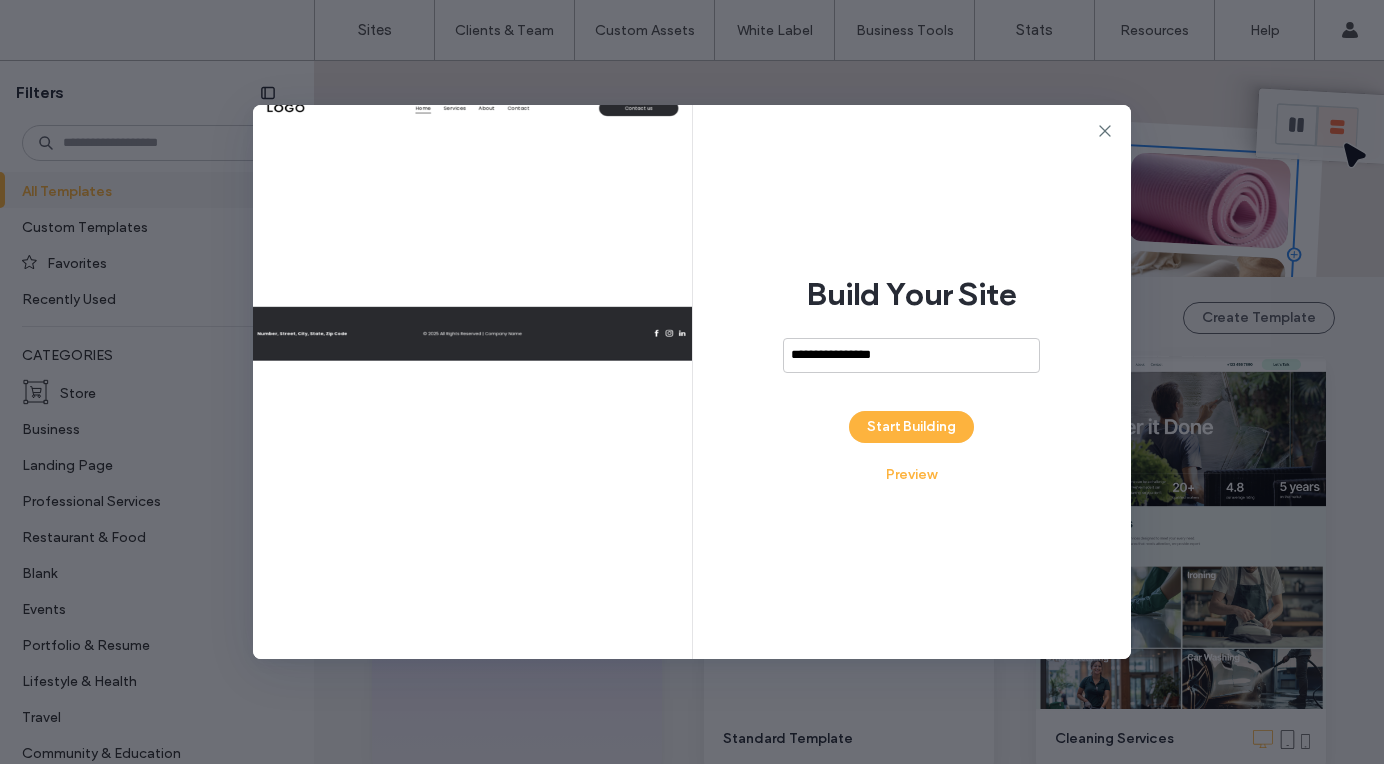 type on "**********" 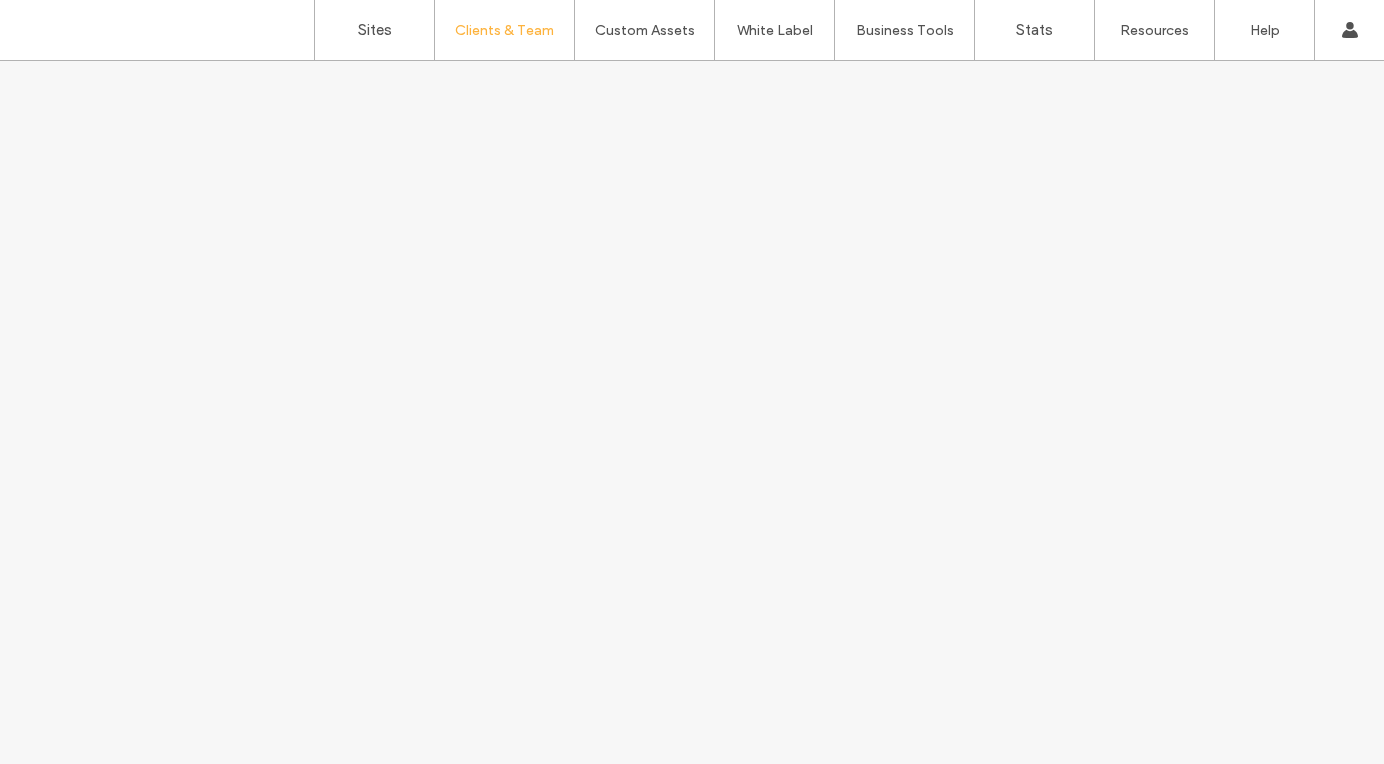 scroll, scrollTop: 0, scrollLeft: 0, axis: both 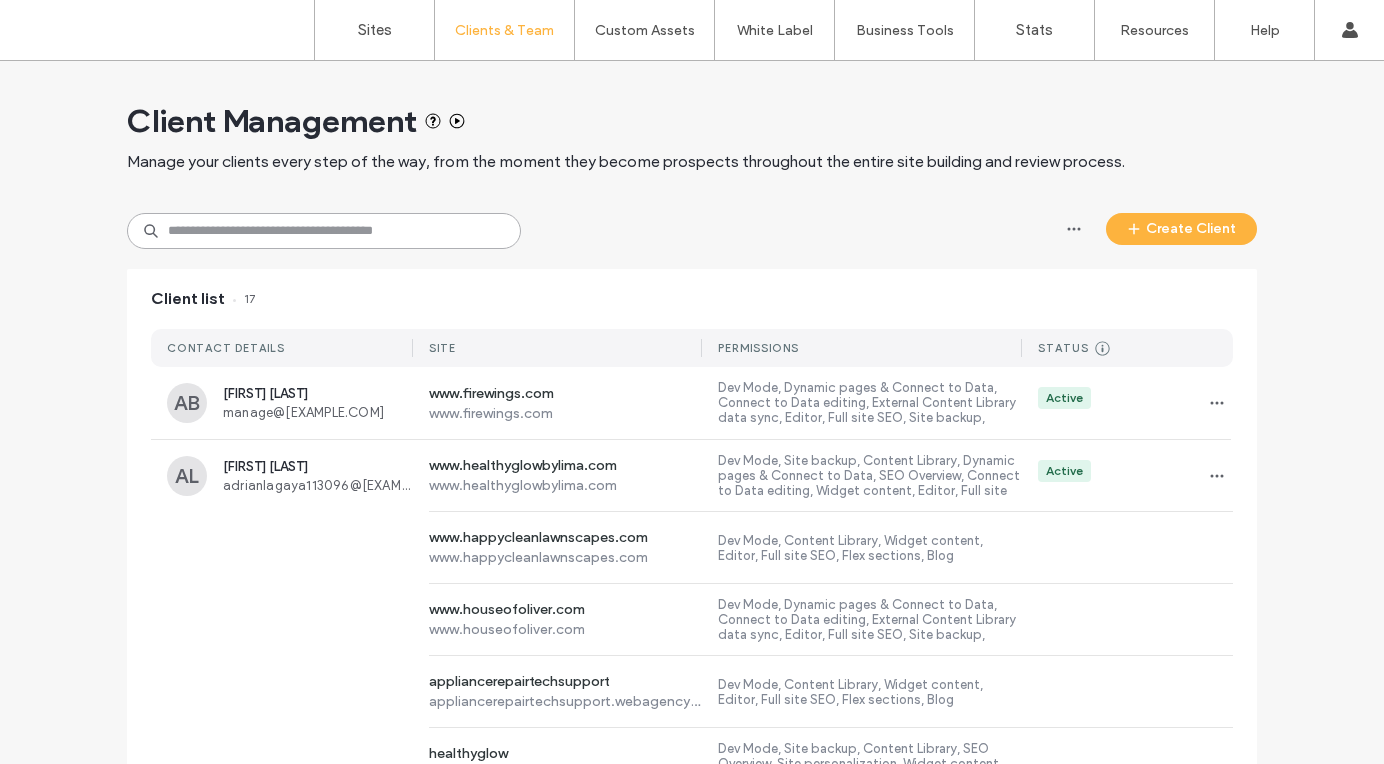 click at bounding box center [324, 231] 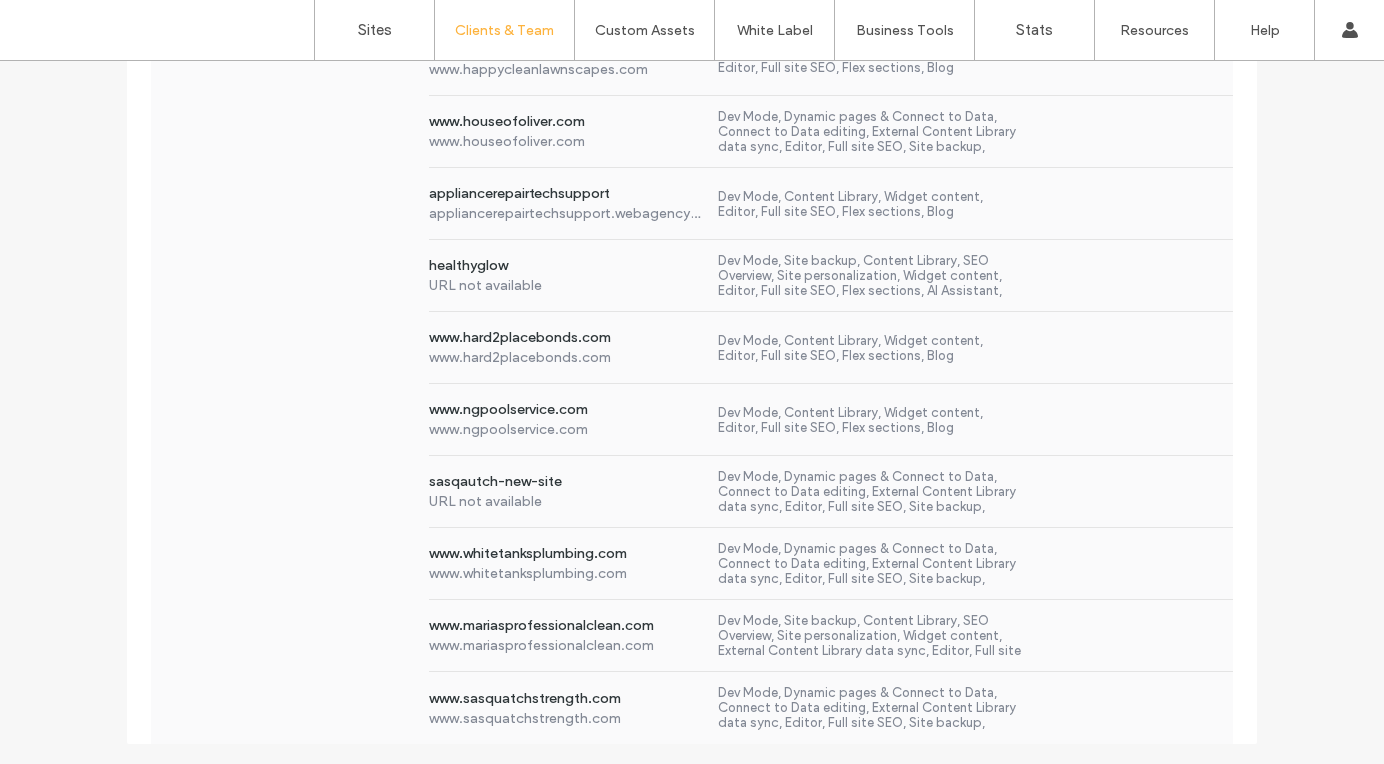 type on "******" 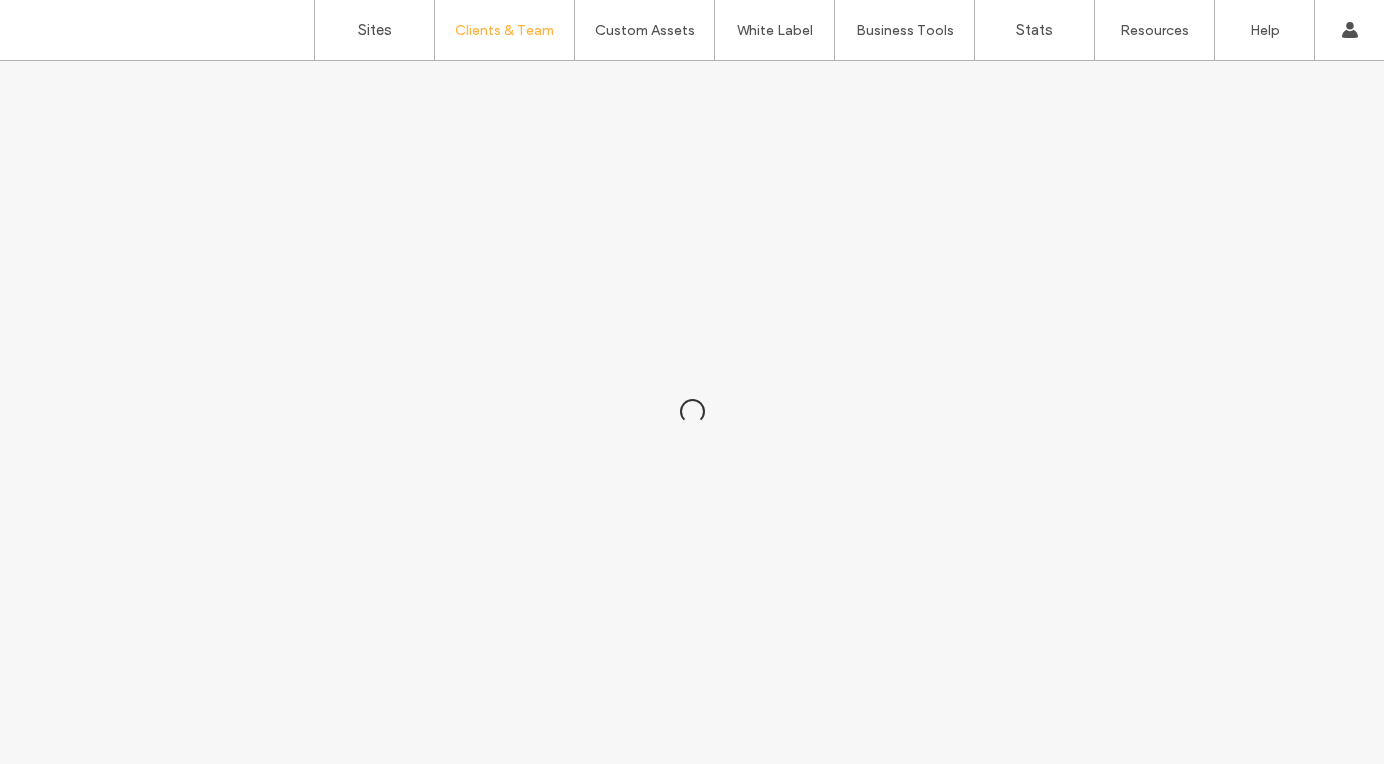 scroll, scrollTop: 0, scrollLeft: 0, axis: both 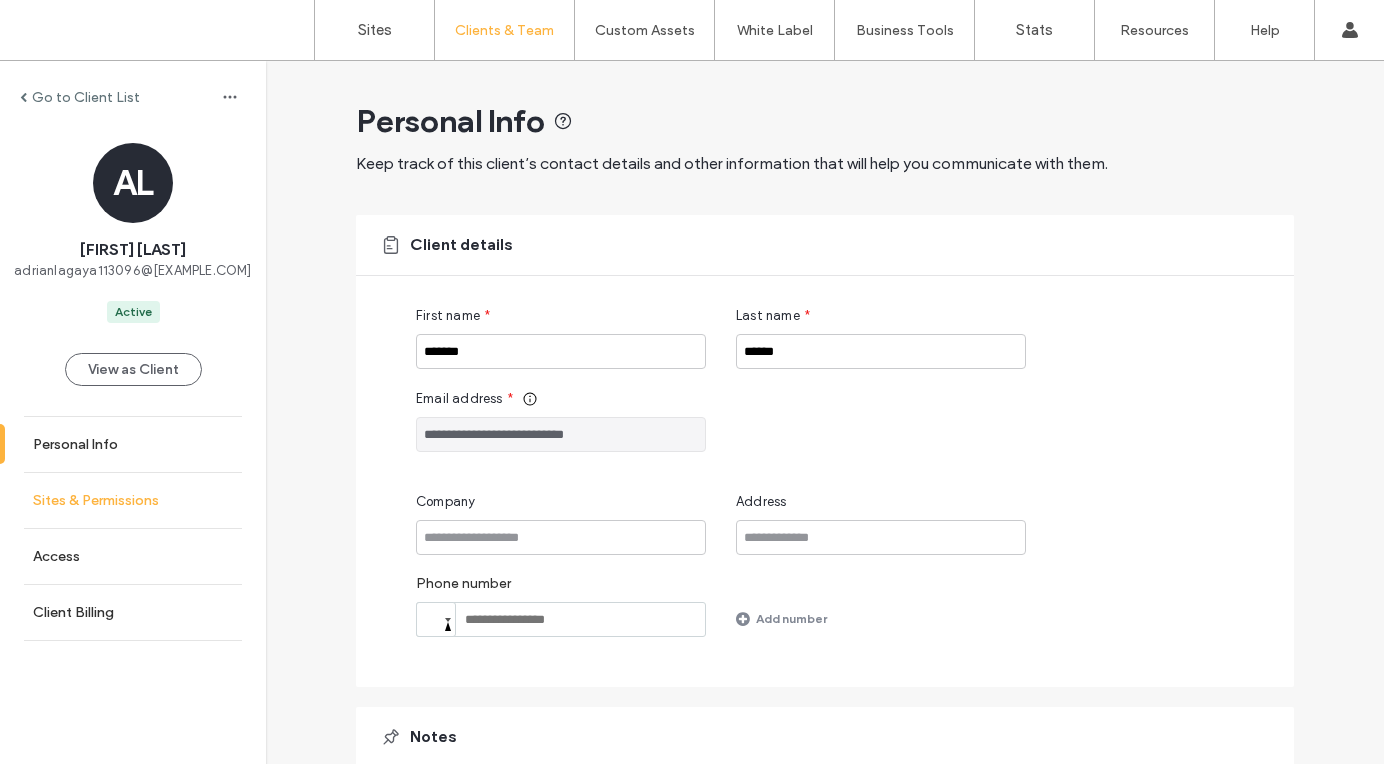 click on "Sites & Permissions" at bounding box center [96, 500] 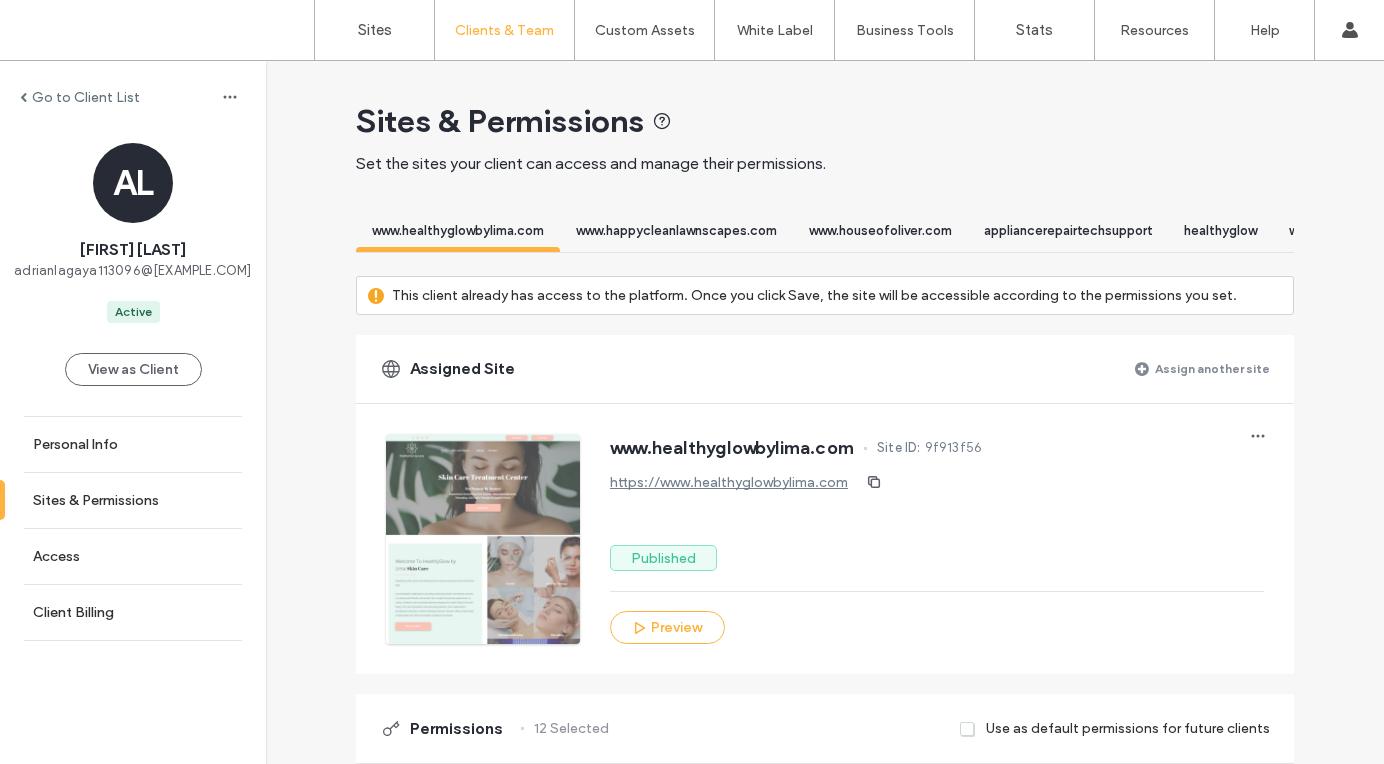 click on "Assign another site" at bounding box center (1212, 368) 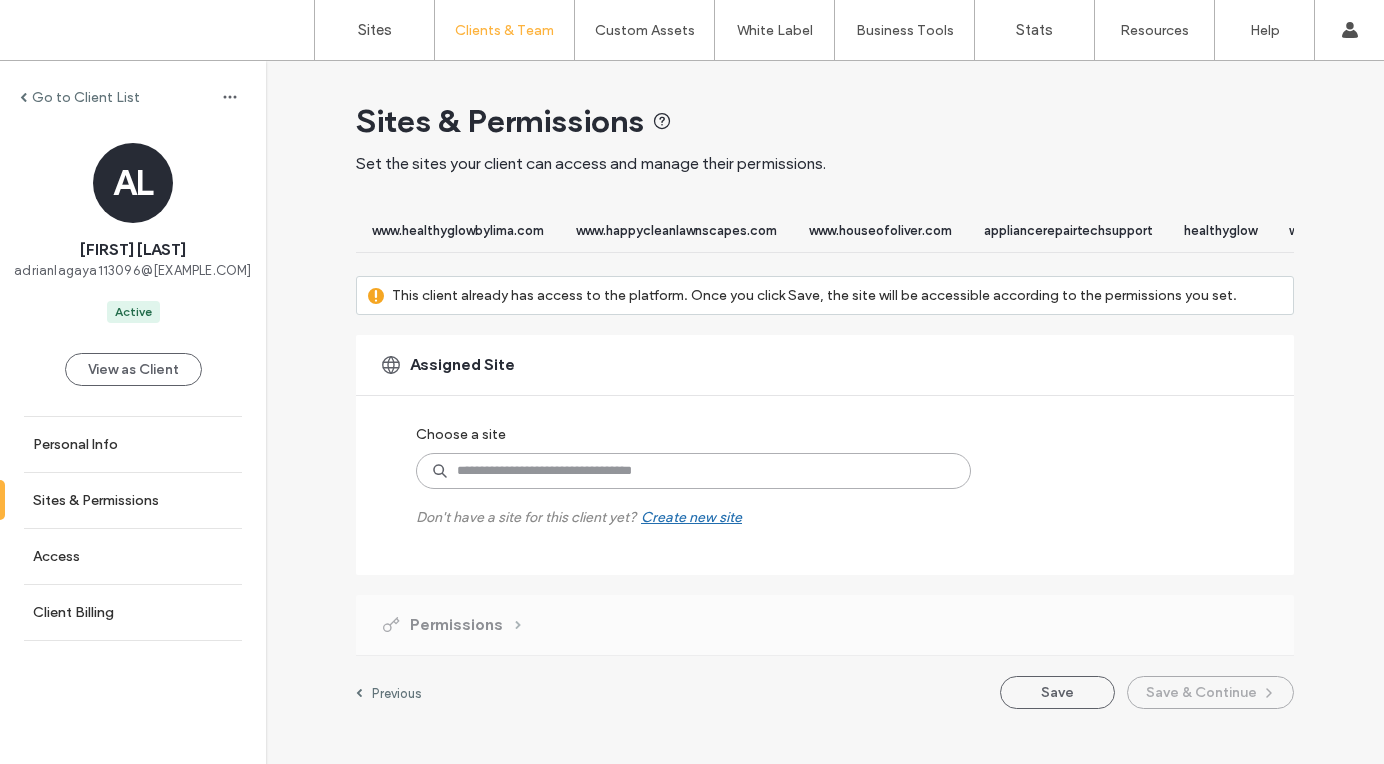 click at bounding box center [693, 471] 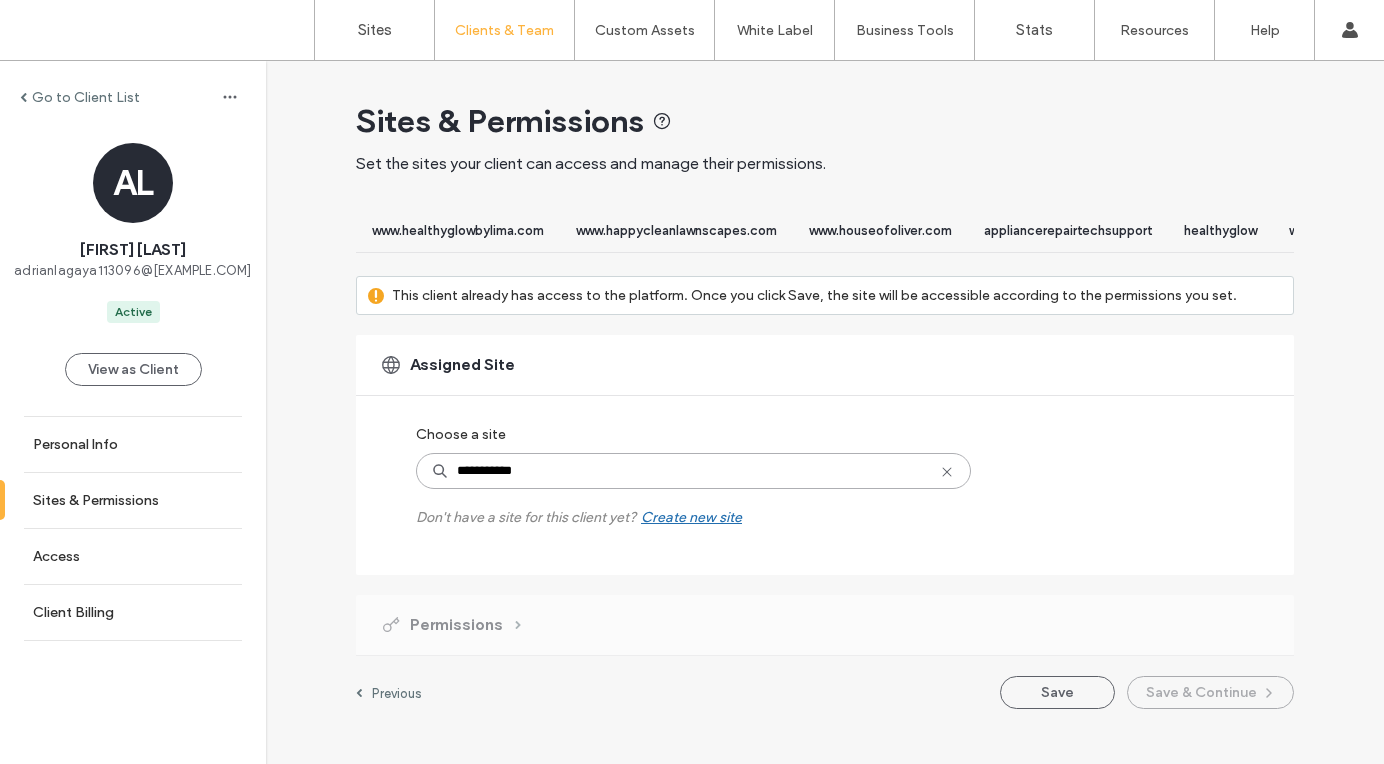 type on "**********" 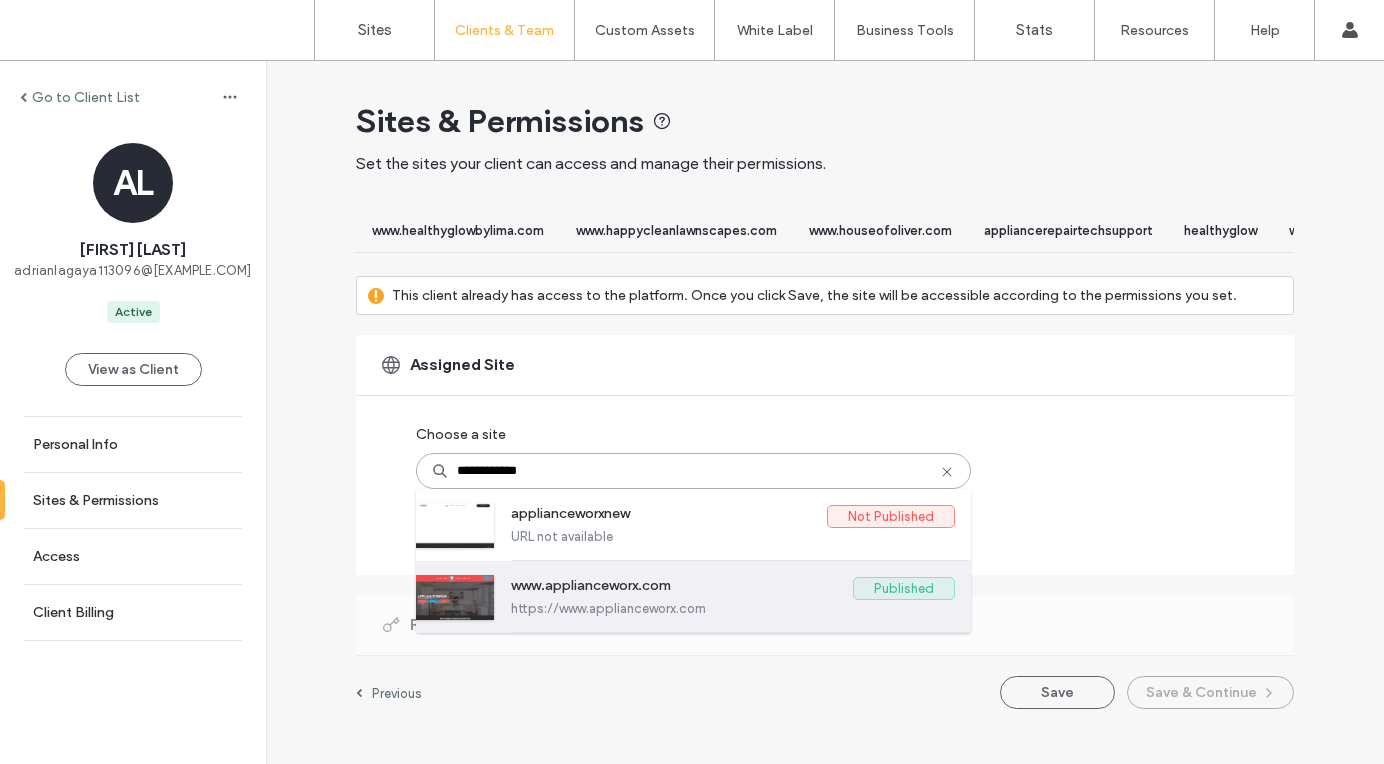 click on "https://www.applianceworx.com" at bounding box center (733, 608) 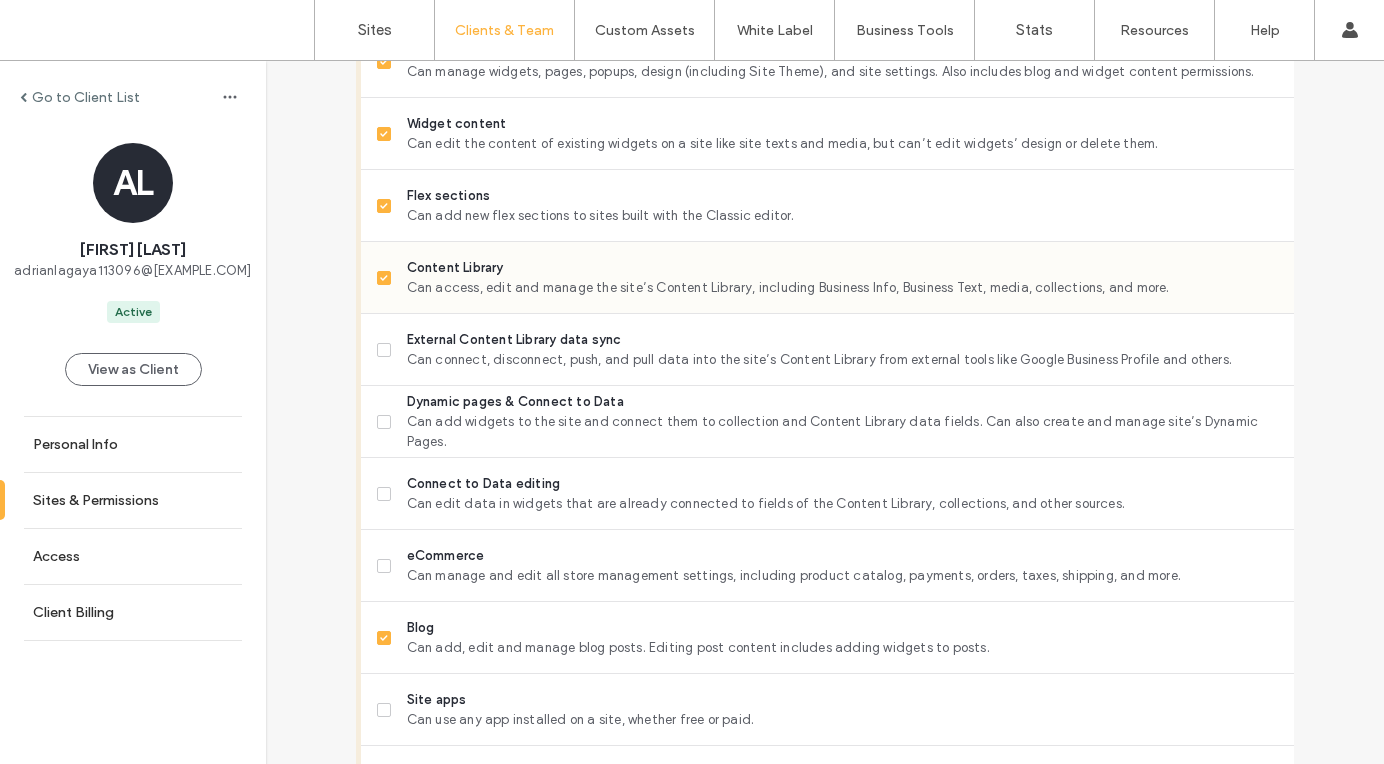 scroll, scrollTop: 962, scrollLeft: 0, axis: vertical 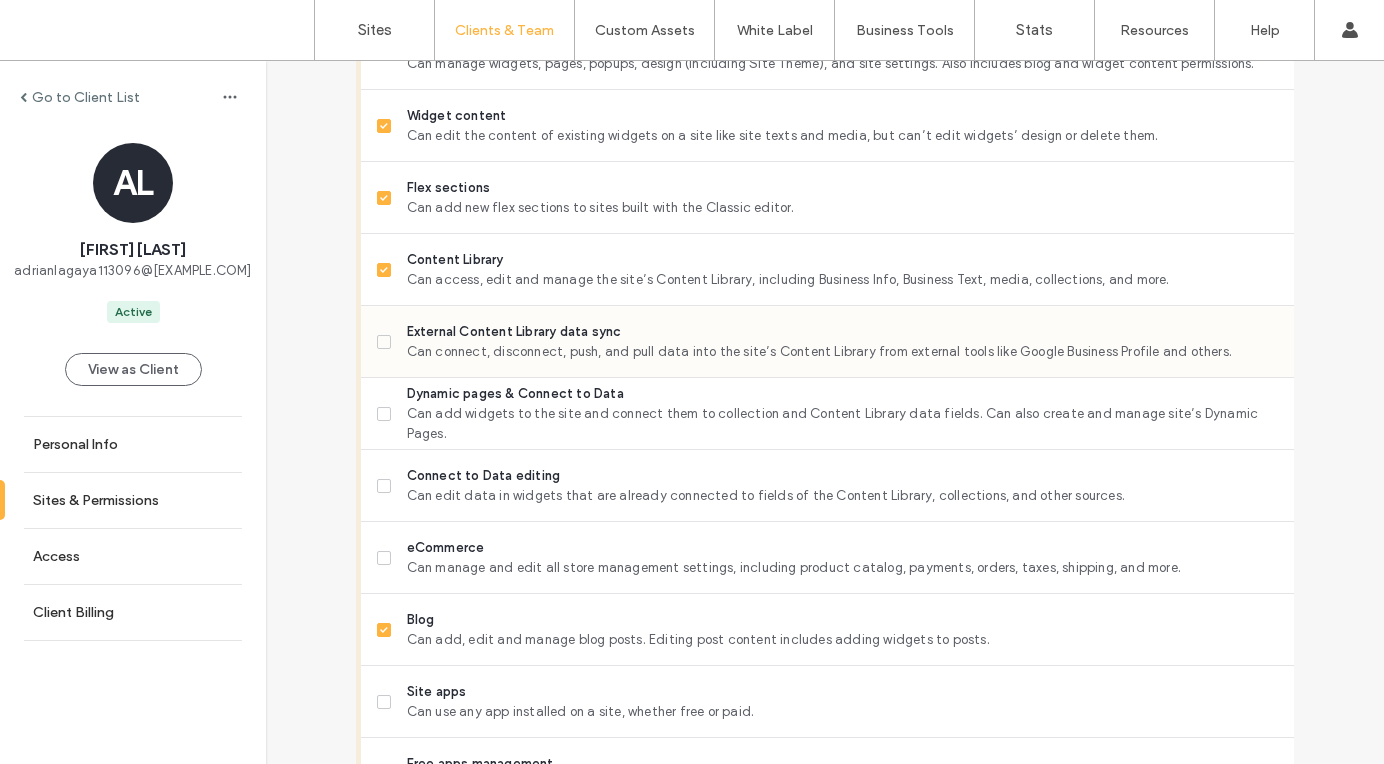 click on "External Content Library data sync" at bounding box center (842, 332) 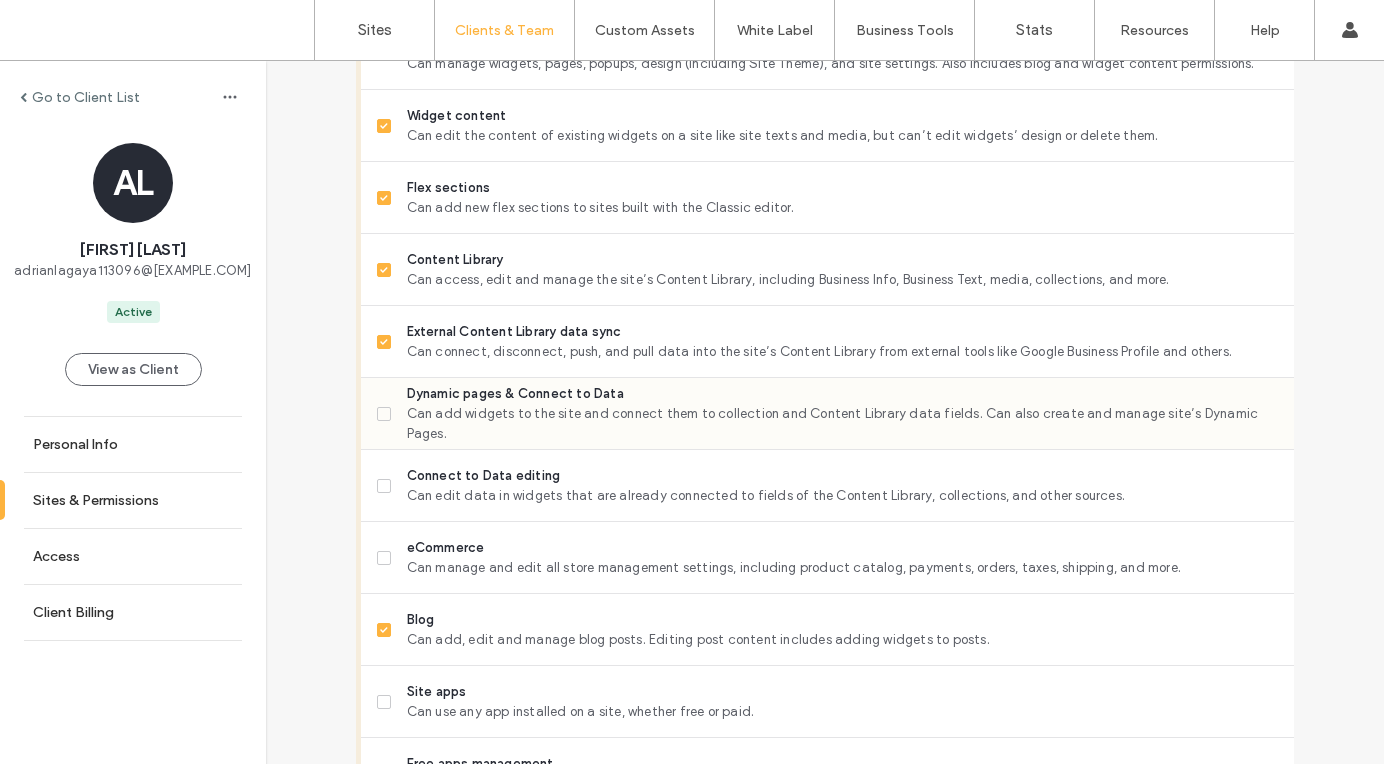 click on "Dynamic pages & Connect to Data Can add widgets to the site and connect them to collection and Content Library data fields. Can also create and manage site’s Dynamic Pages." at bounding box center (835, 413) 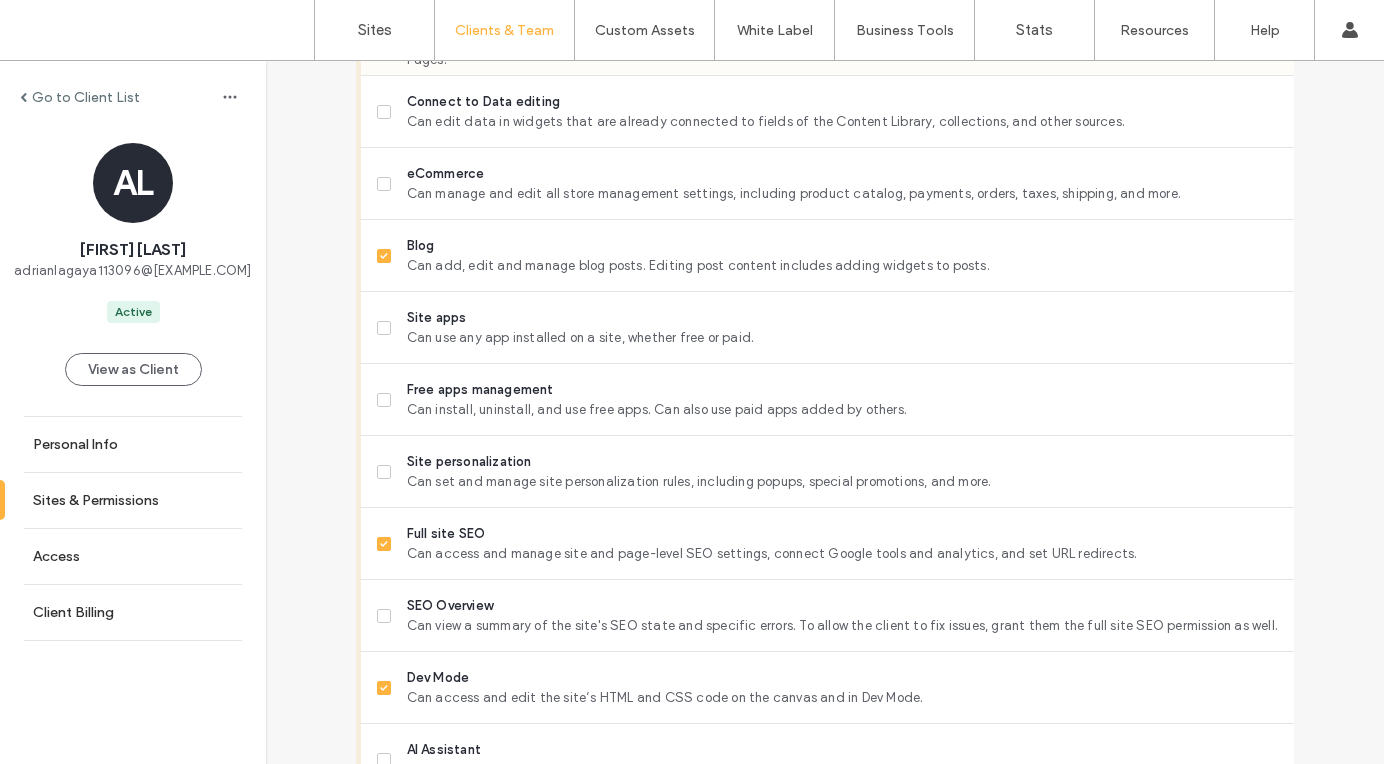 scroll, scrollTop: 1352, scrollLeft: 0, axis: vertical 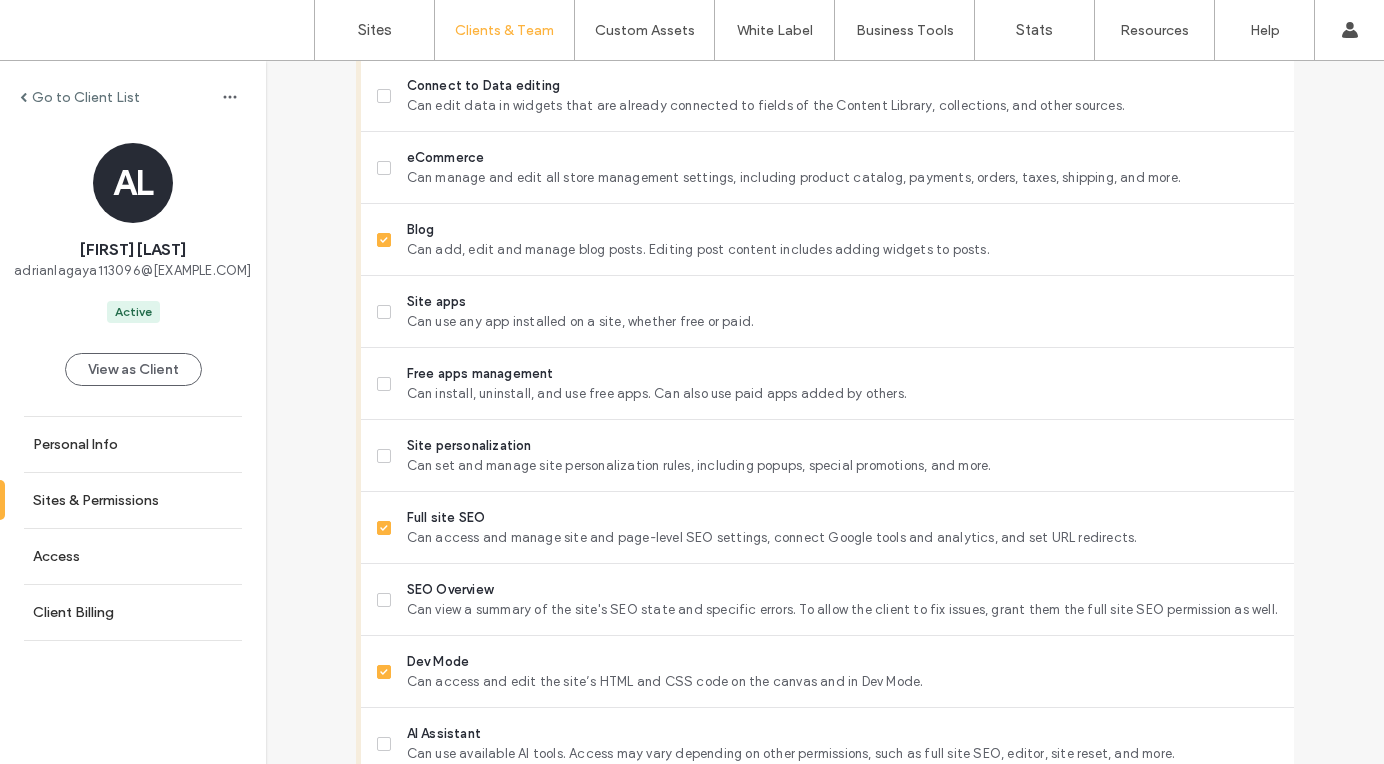 click on "Free apps management" at bounding box center [842, 374] 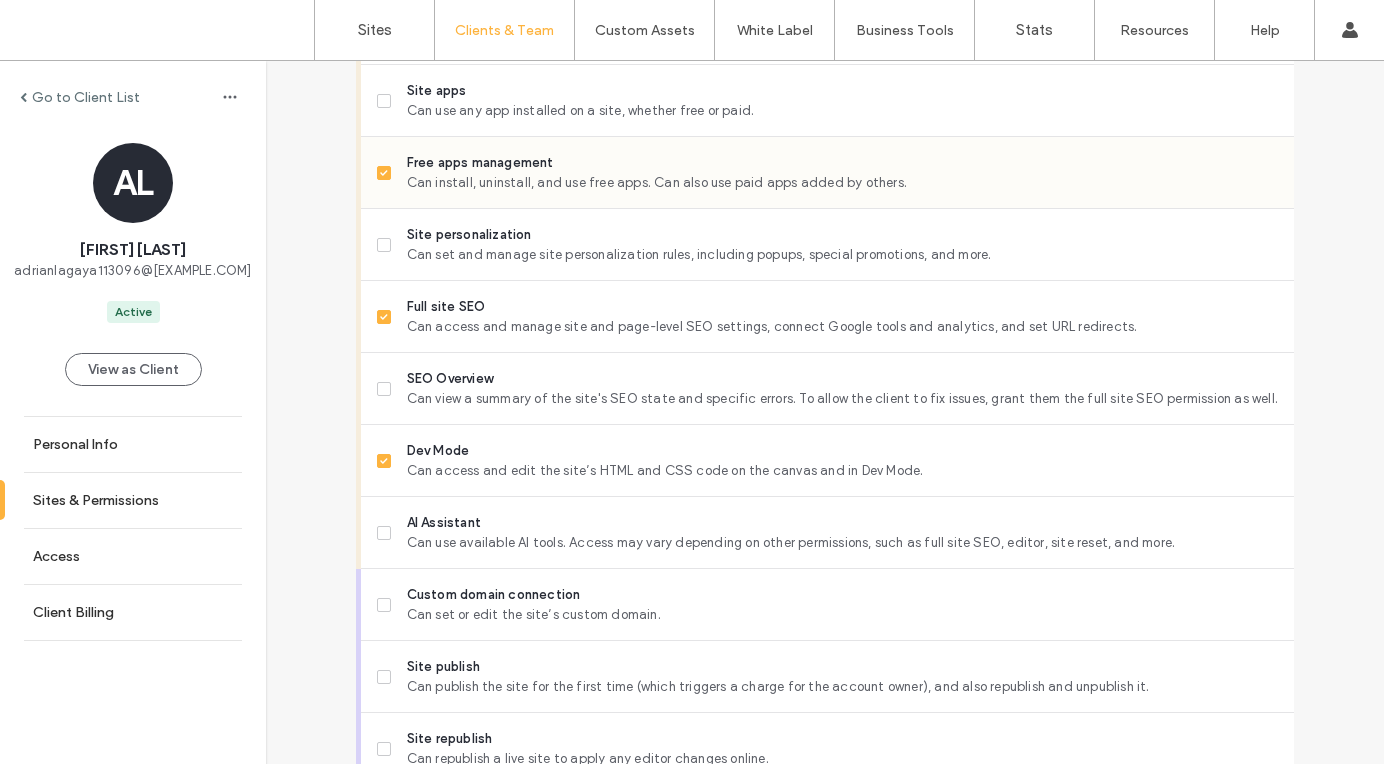 scroll, scrollTop: 1713, scrollLeft: 0, axis: vertical 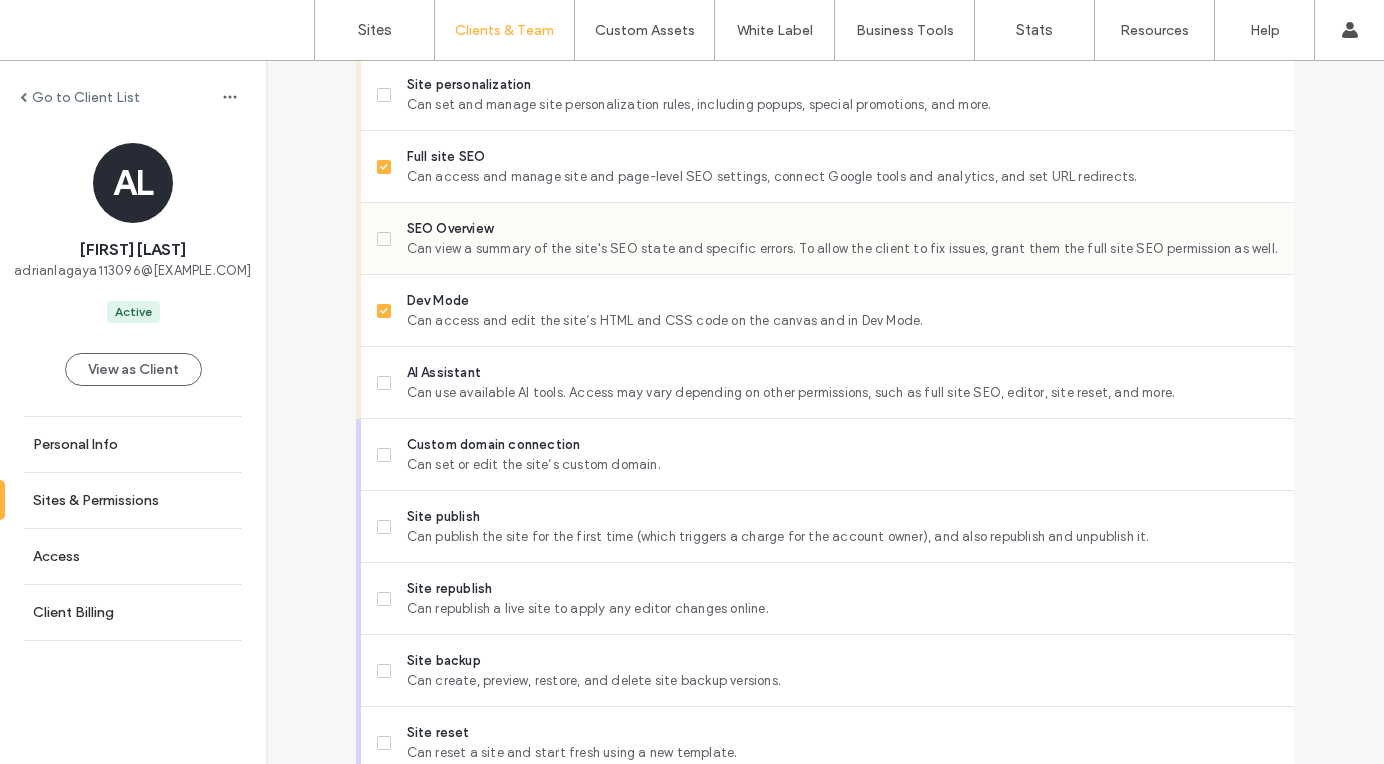 click on "SEO Overview" at bounding box center (842, 229) 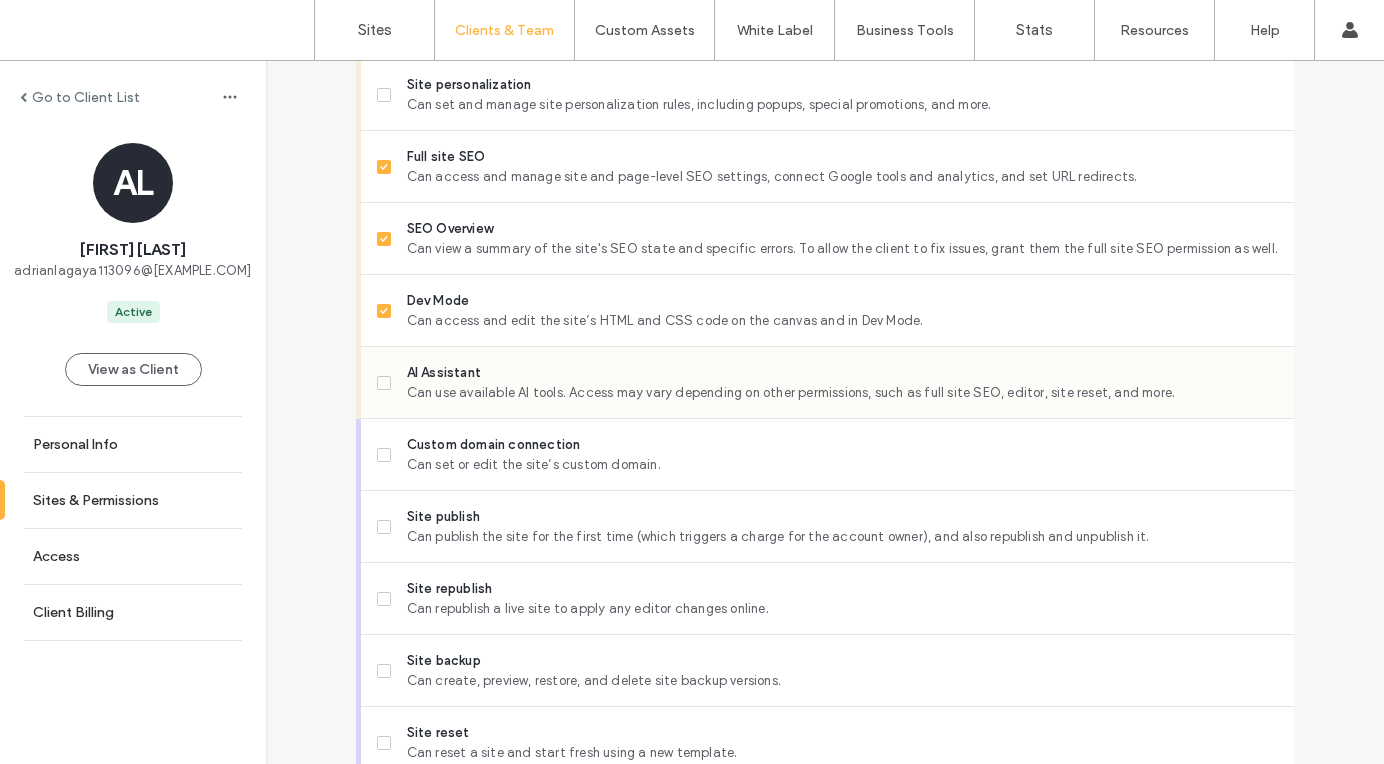 click on "Can use available AI tools. Access may vary depending on other permissions, such as full site SEO, editor, site reset, and more." at bounding box center [842, 393] 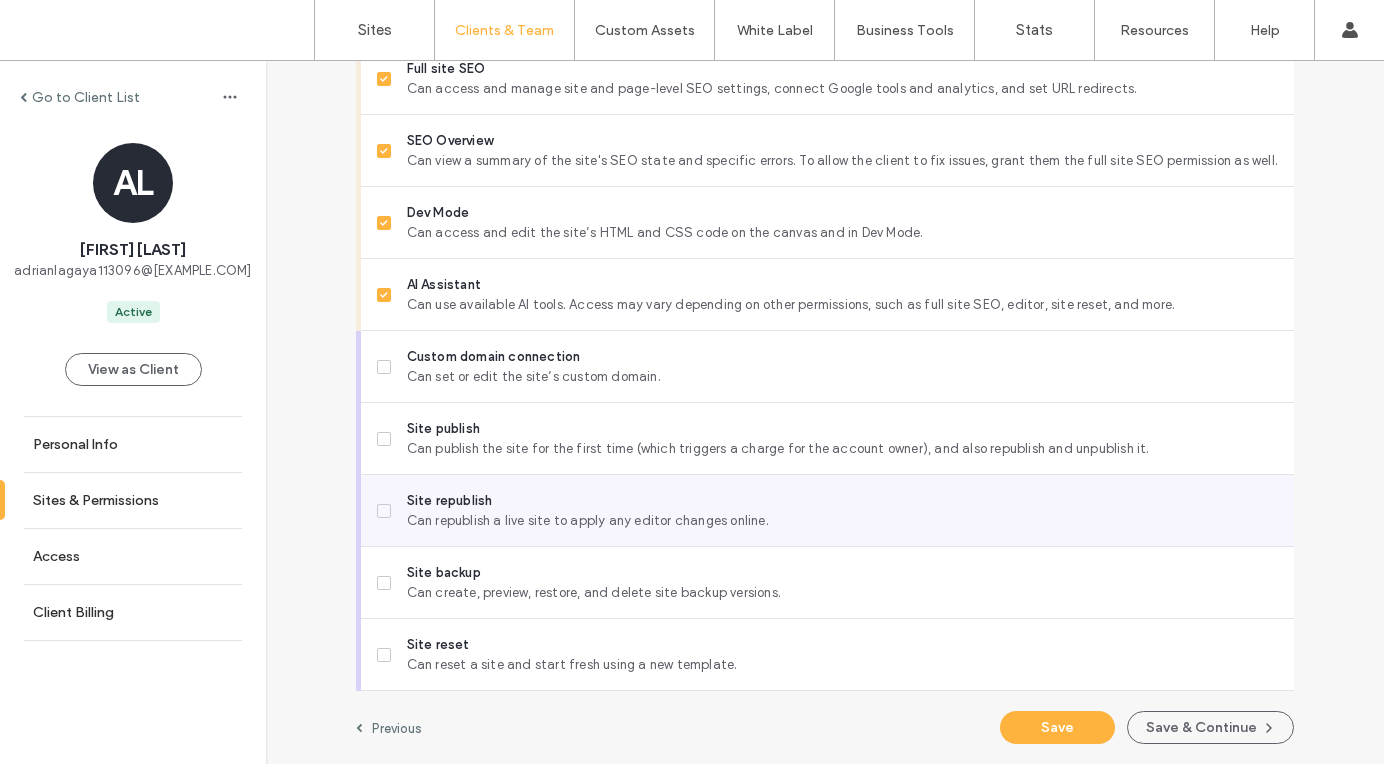 scroll, scrollTop: 1819, scrollLeft: 0, axis: vertical 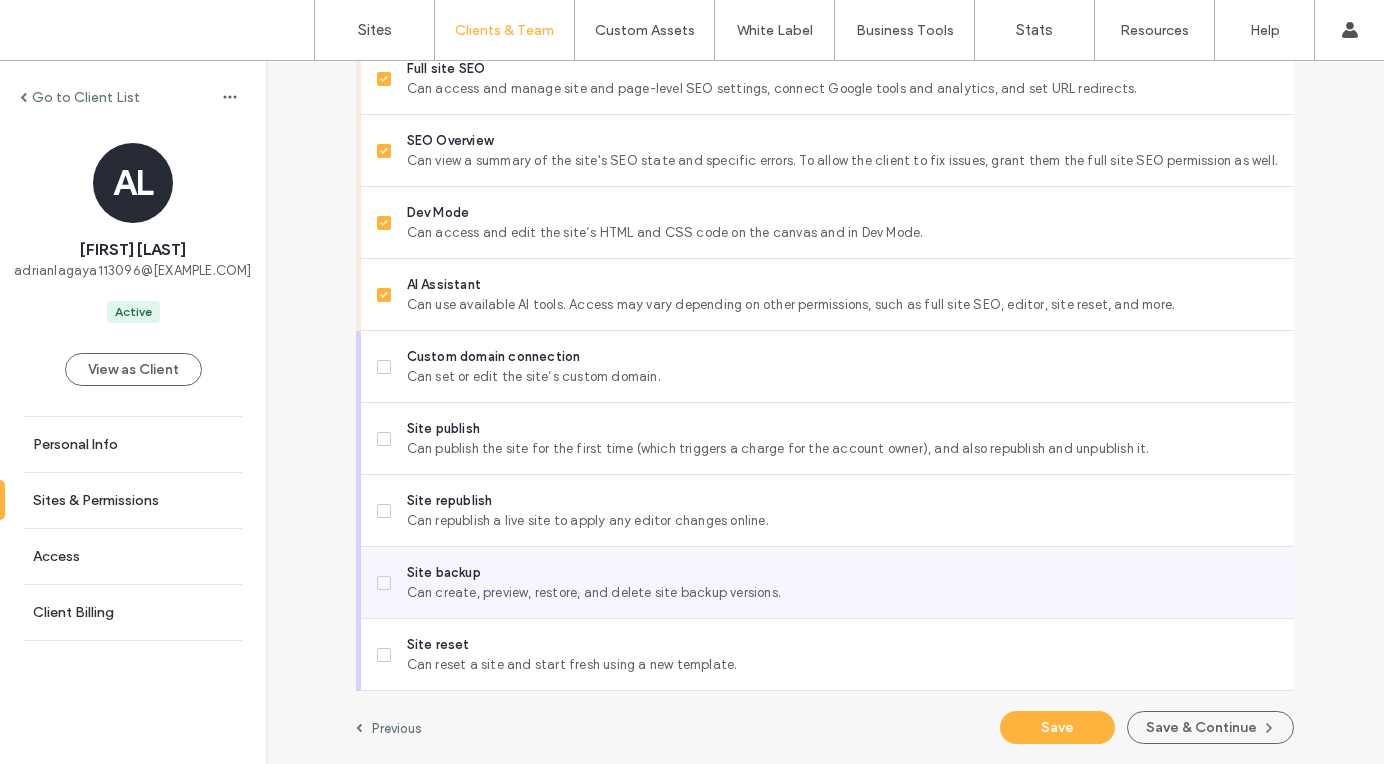 click on "Can create, preview, restore, and delete site backup versions." at bounding box center (842, 593) 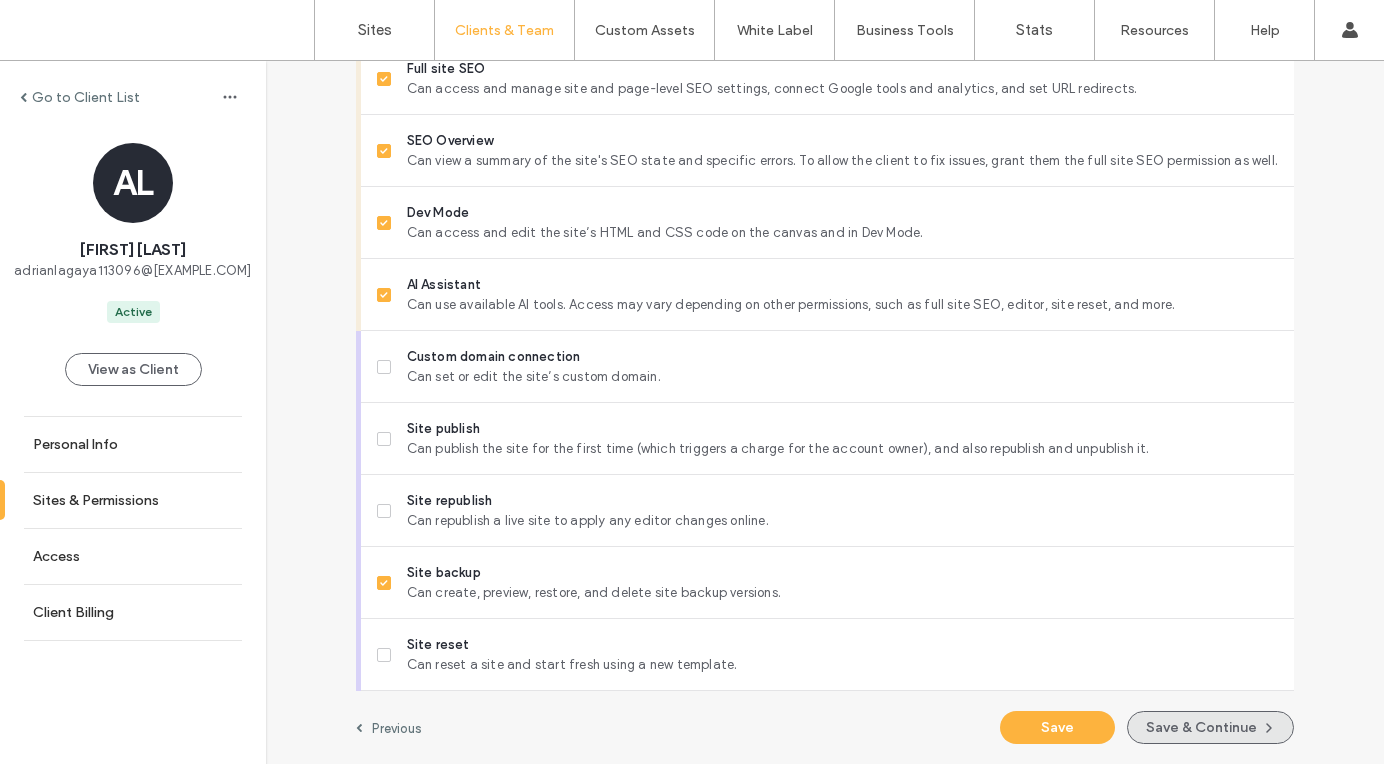 click on "Save & Continue" at bounding box center (1210, 727) 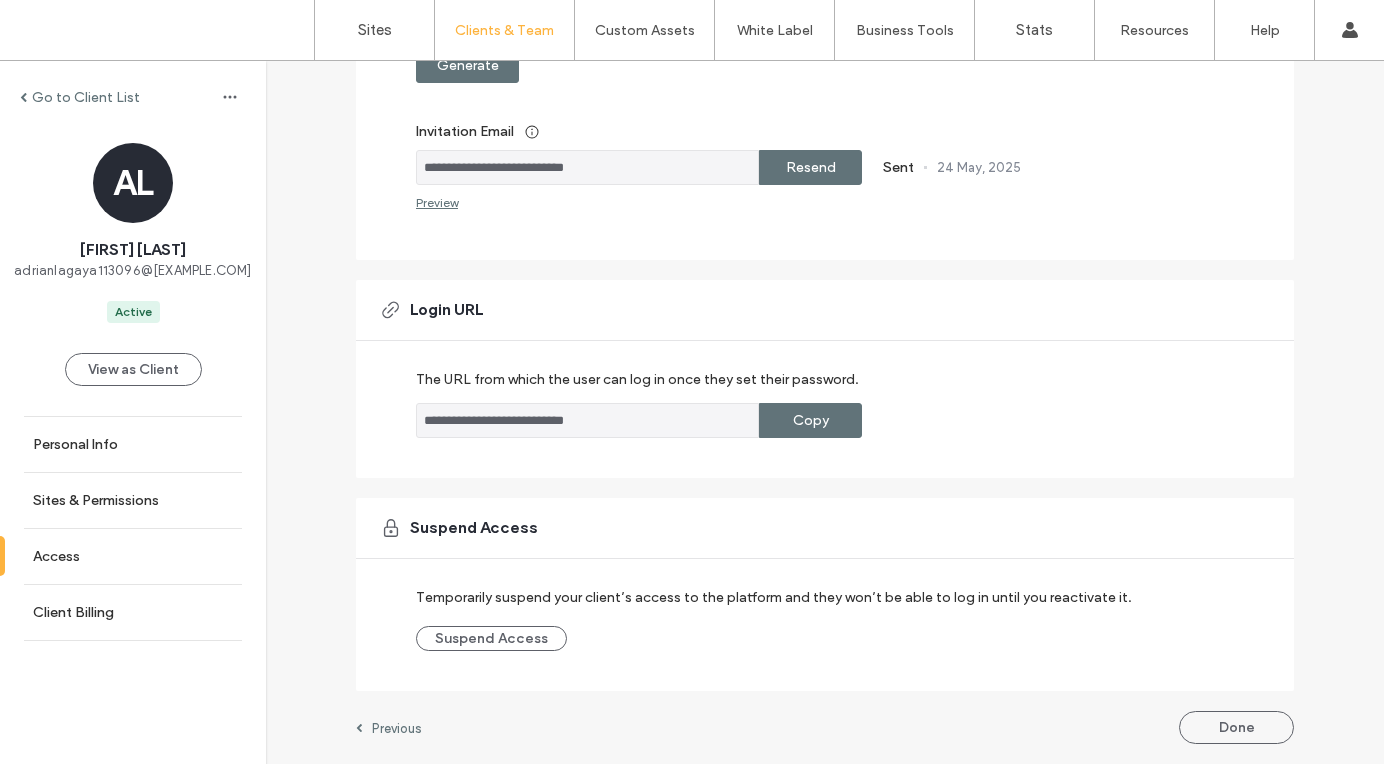 scroll, scrollTop: 381, scrollLeft: 0, axis: vertical 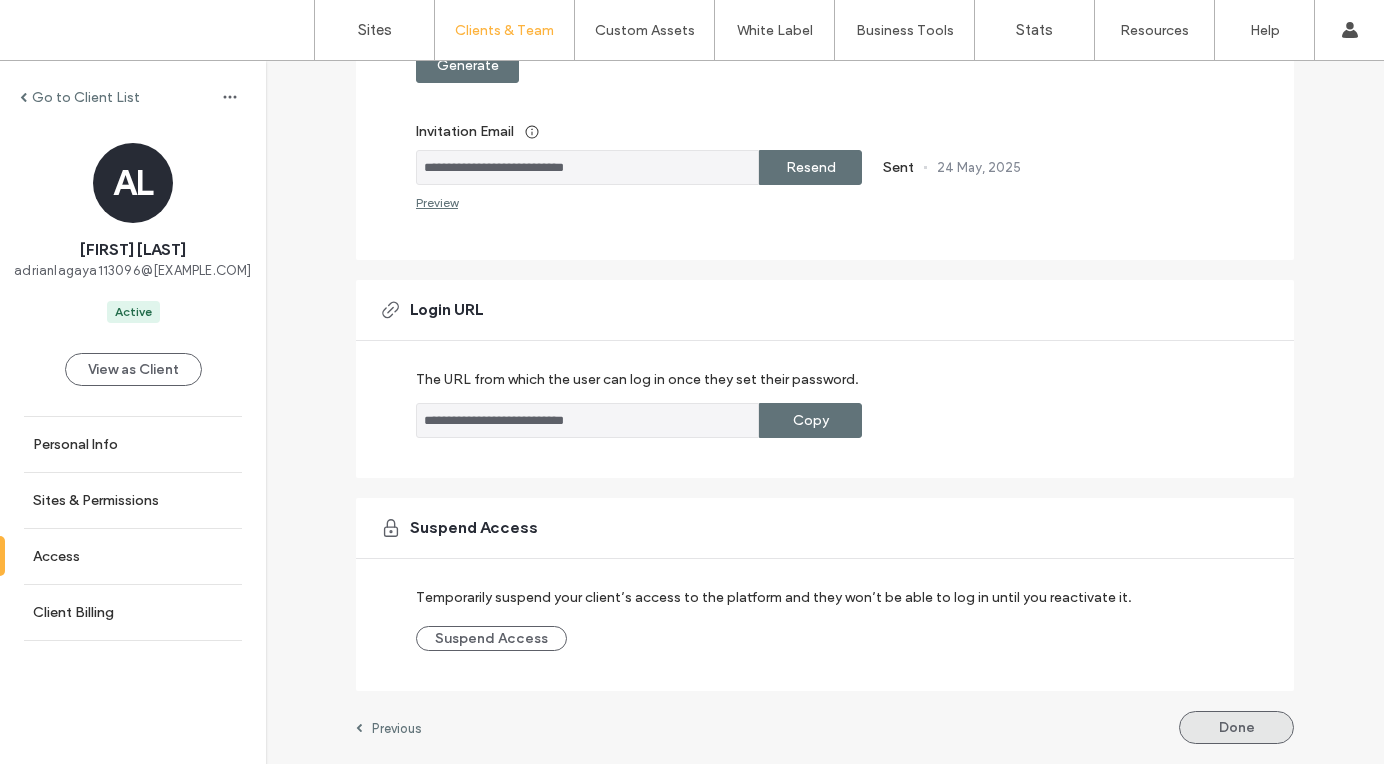 click on "Done" at bounding box center (1236, 727) 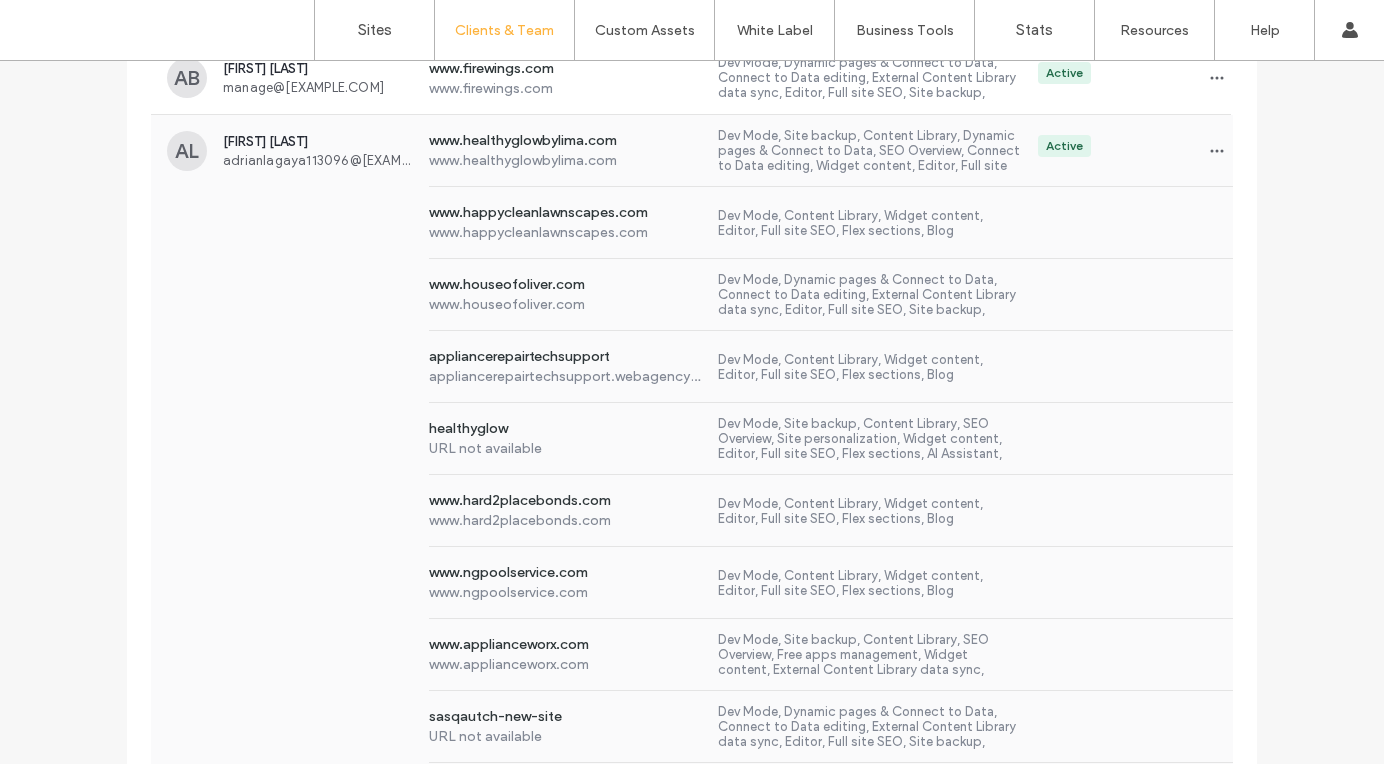 scroll, scrollTop: 323, scrollLeft: 0, axis: vertical 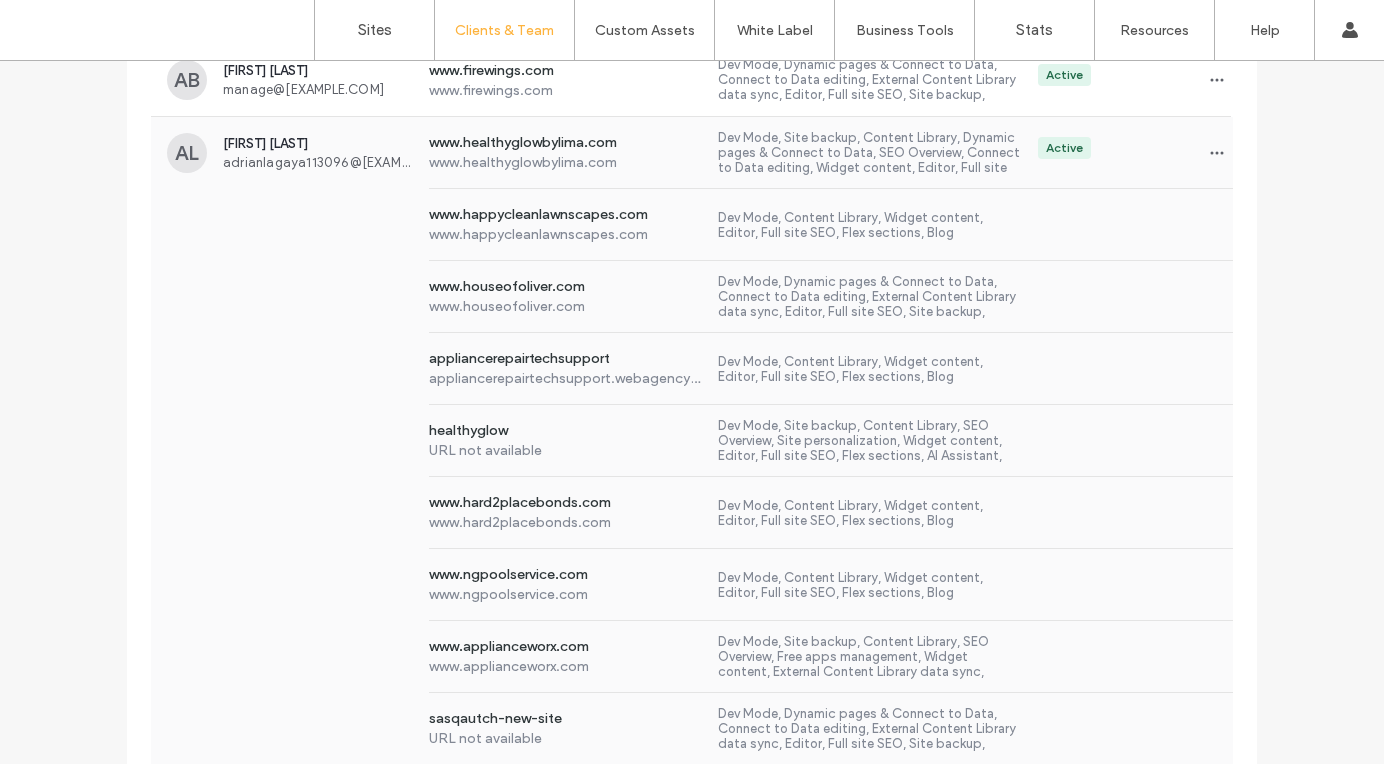 click on "appliancerepairtechsupport appliancerepairtechsupport.webagencyteam.com Dev Mode, Content Library, Widget content, Editor, Full site SEO, Flex sections, Blog" at bounding box center [692, 369] 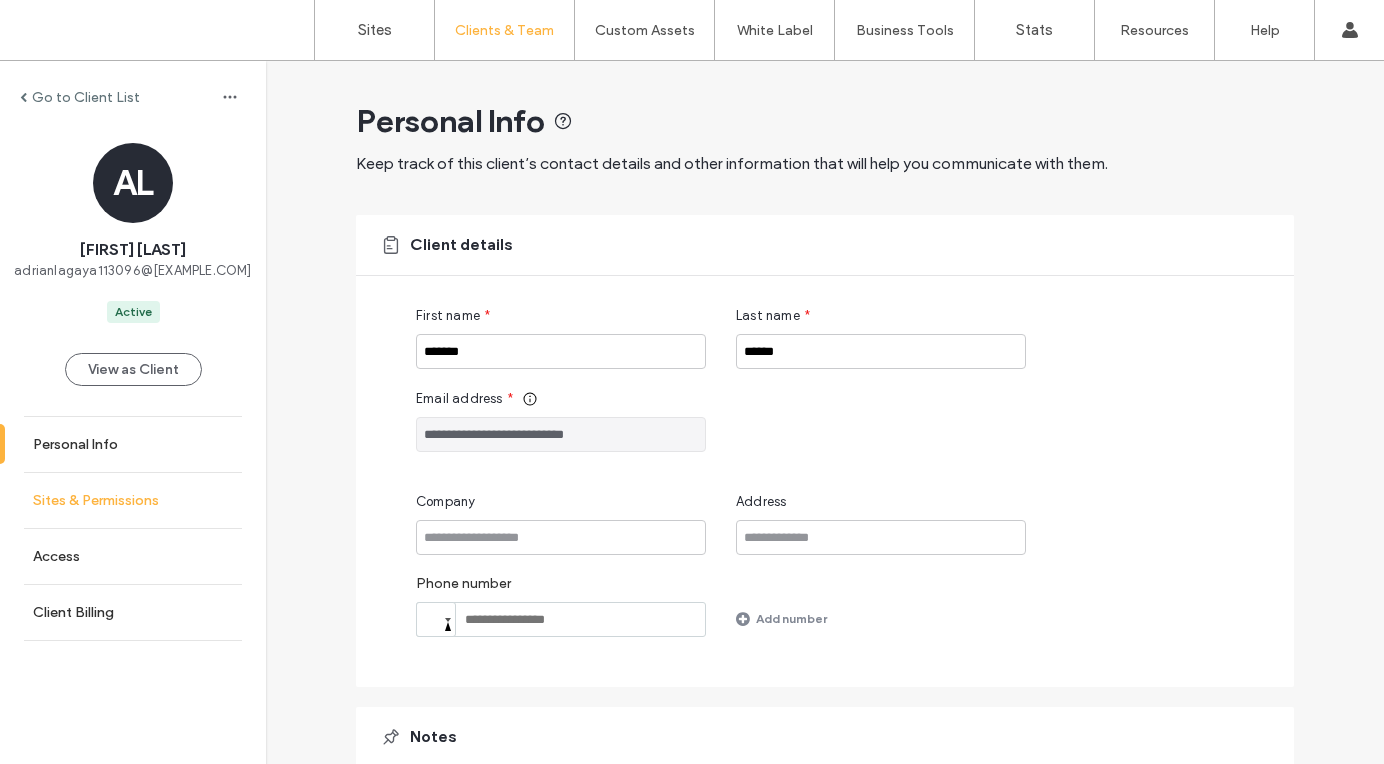 click on "Sites & Permissions" at bounding box center [96, 500] 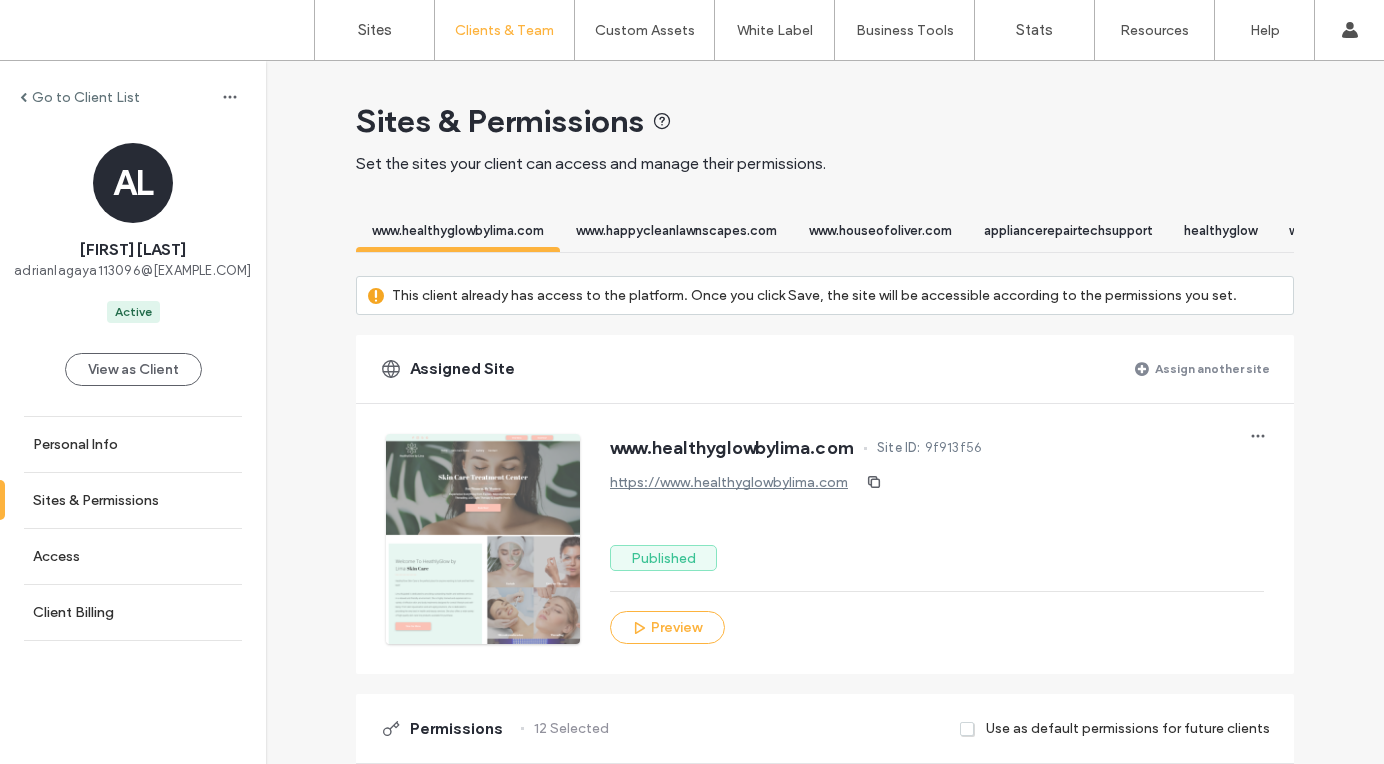 click on "Assign another site" at bounding box center (1212, 368) 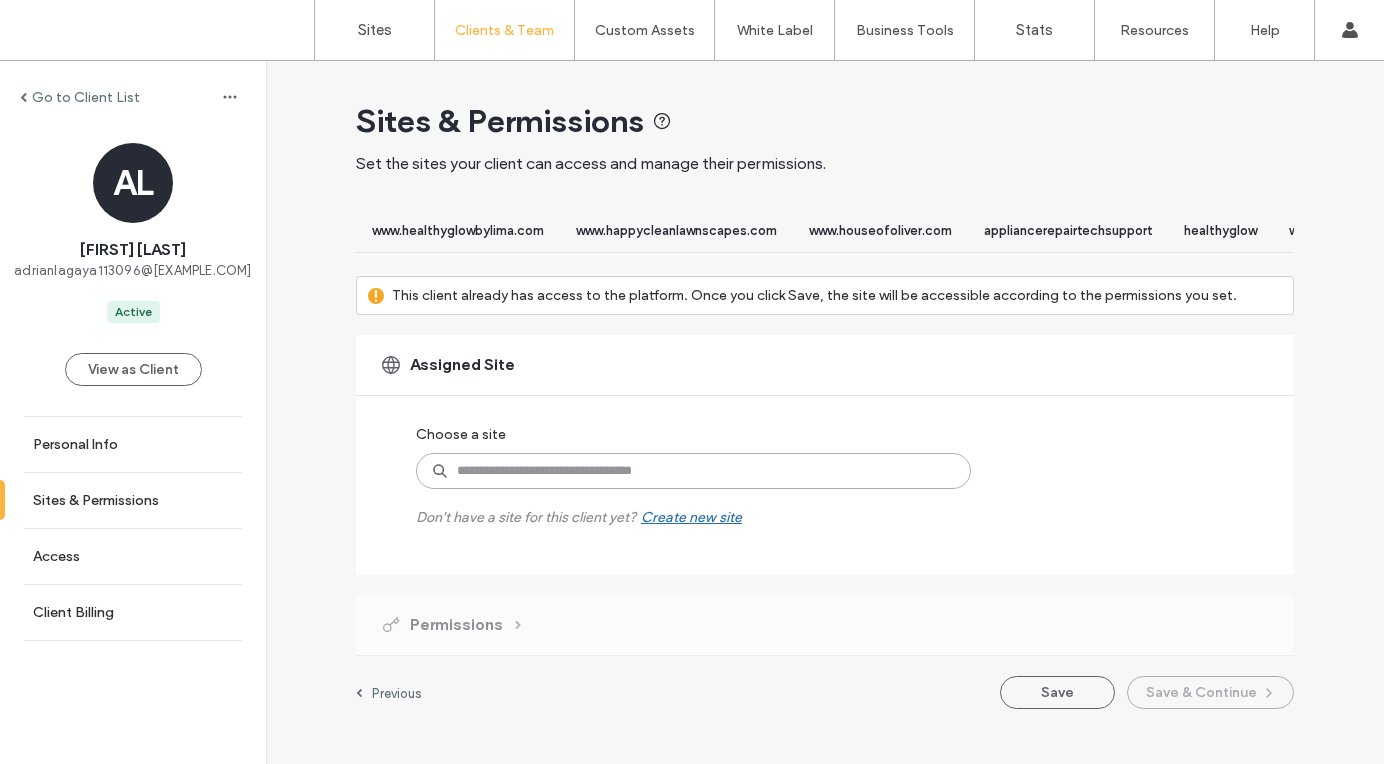 click at bounding box center (693, 471) 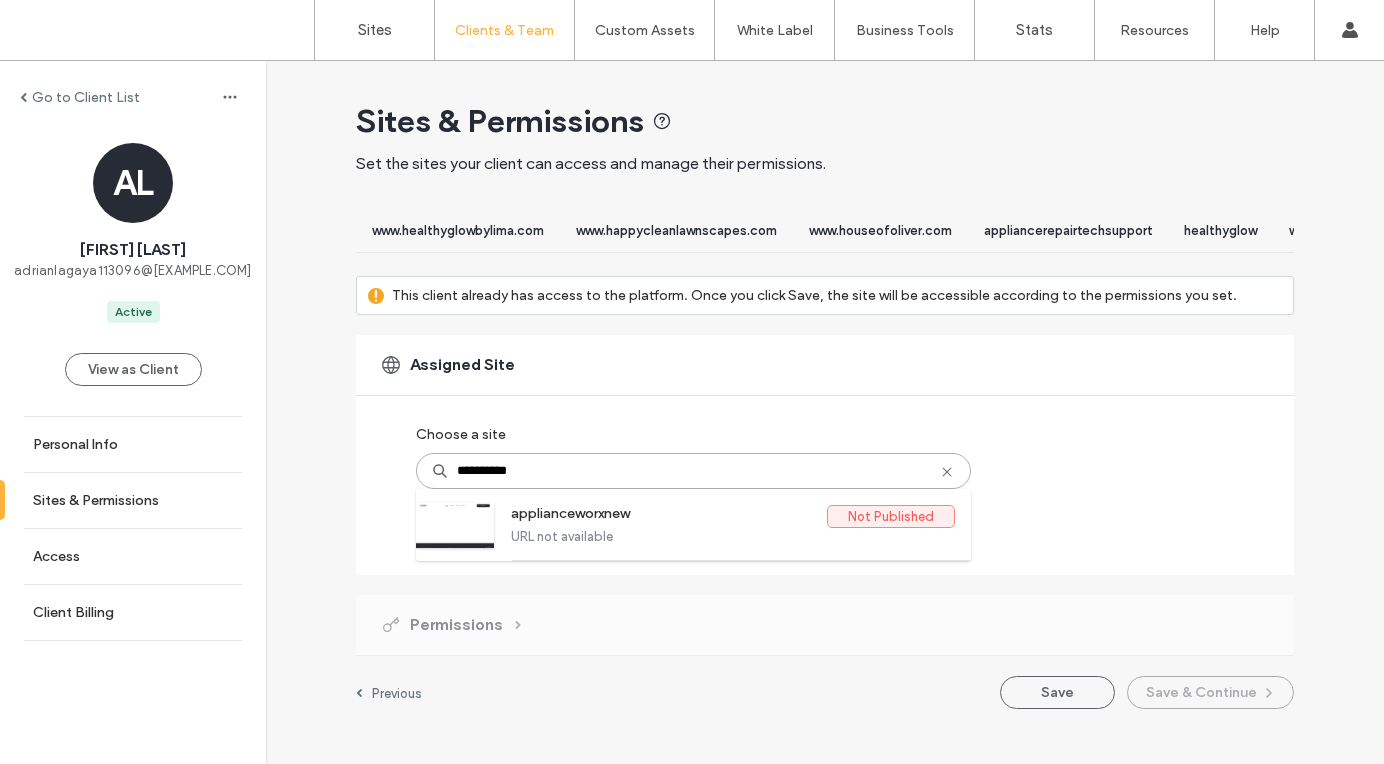 type on "**********" 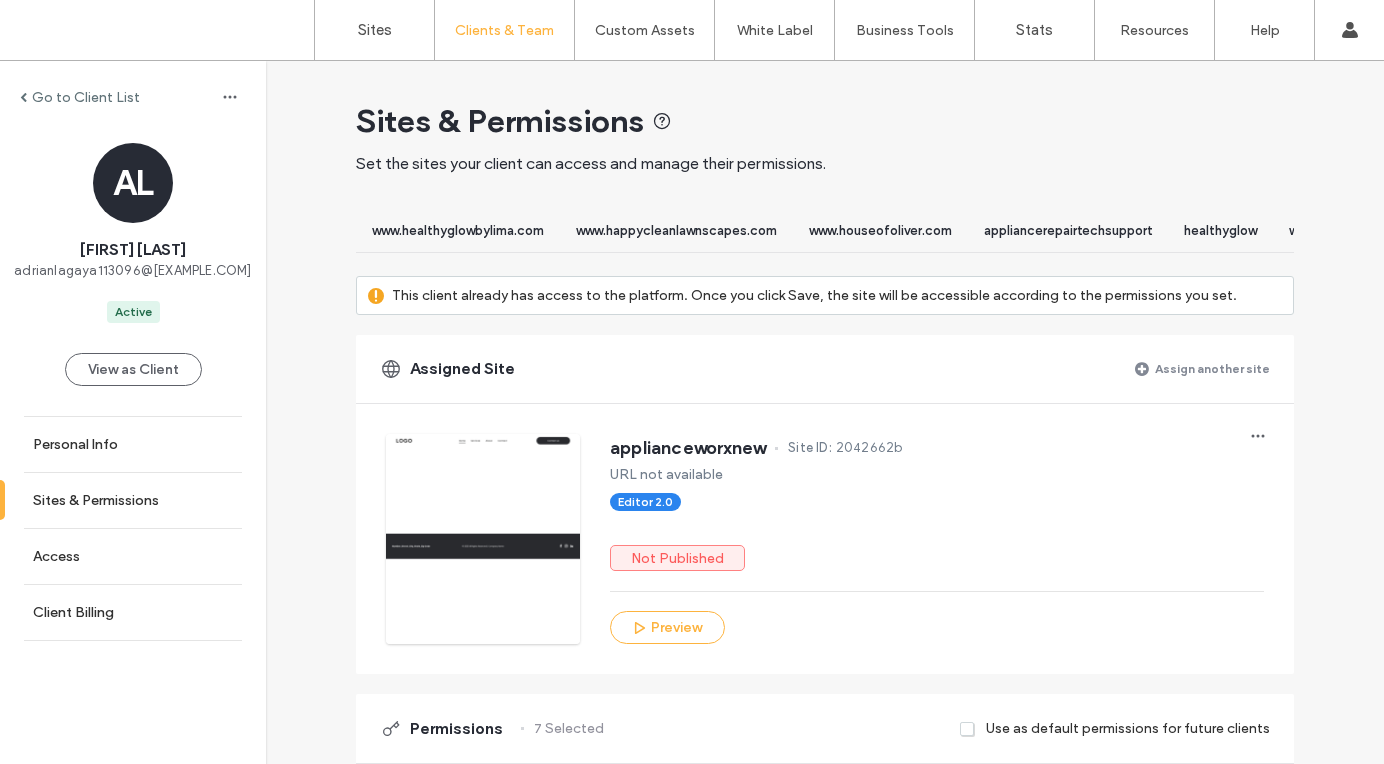 scroll, scrollTop: 0, scrollLeft: 0, axis: both 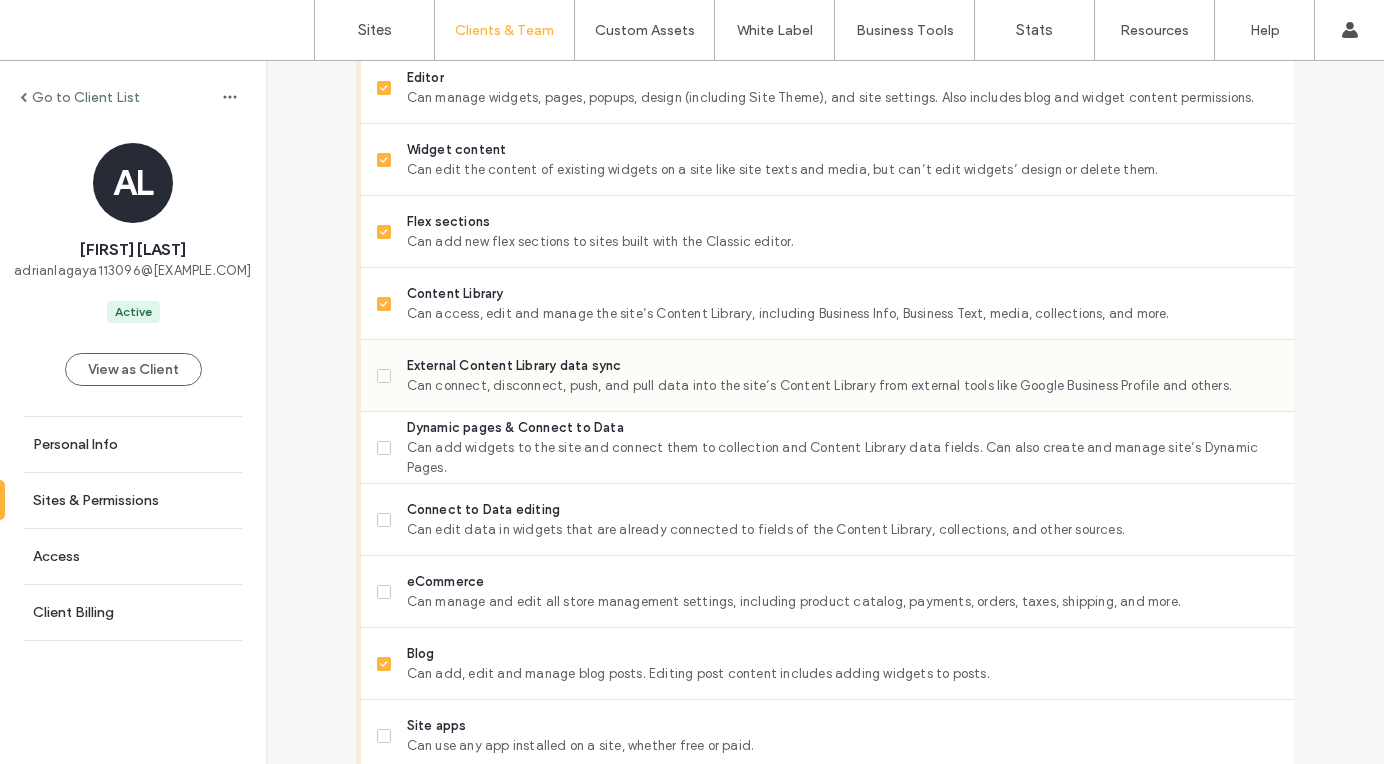 click on "External Content Library data sync" at bounding box center (842, 366) 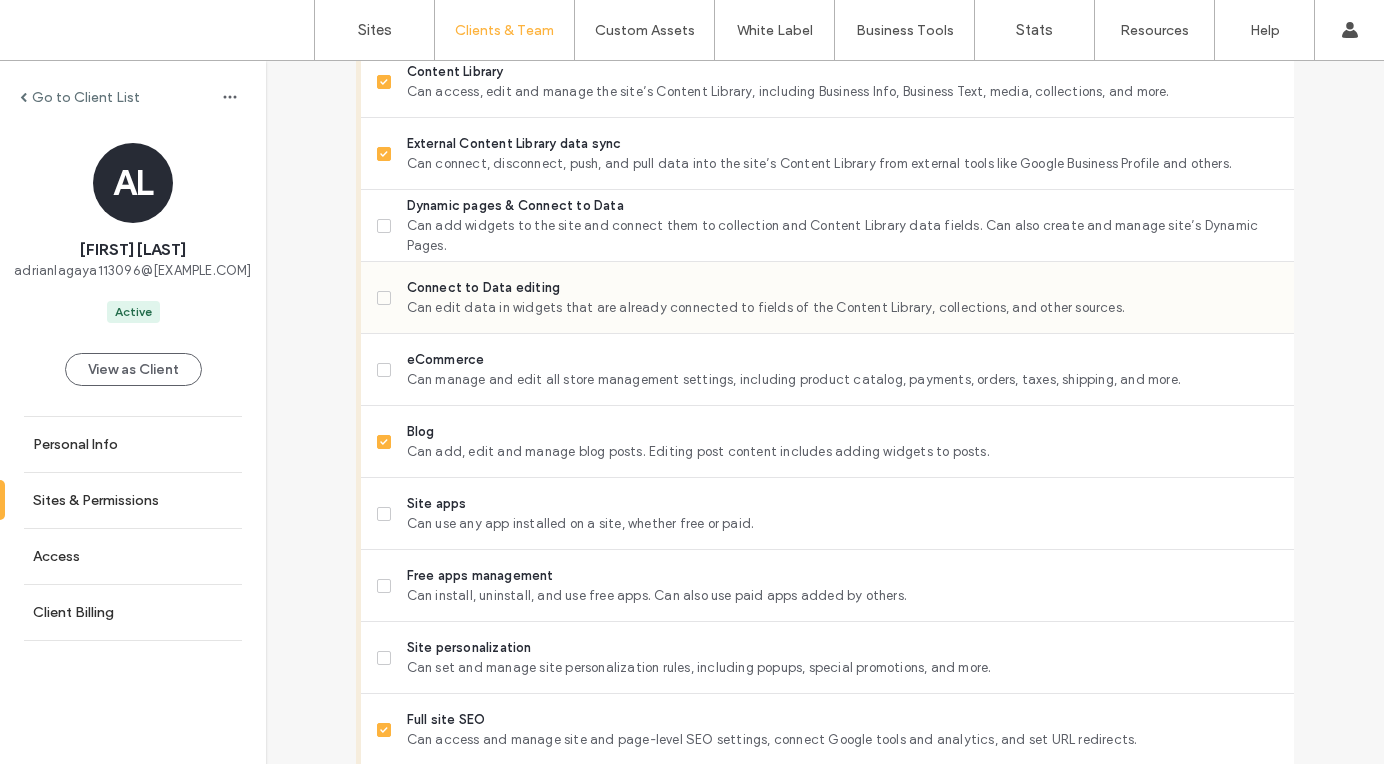 scroll, scrollTop: 1157, scrollLeft: 0, axis: vertical 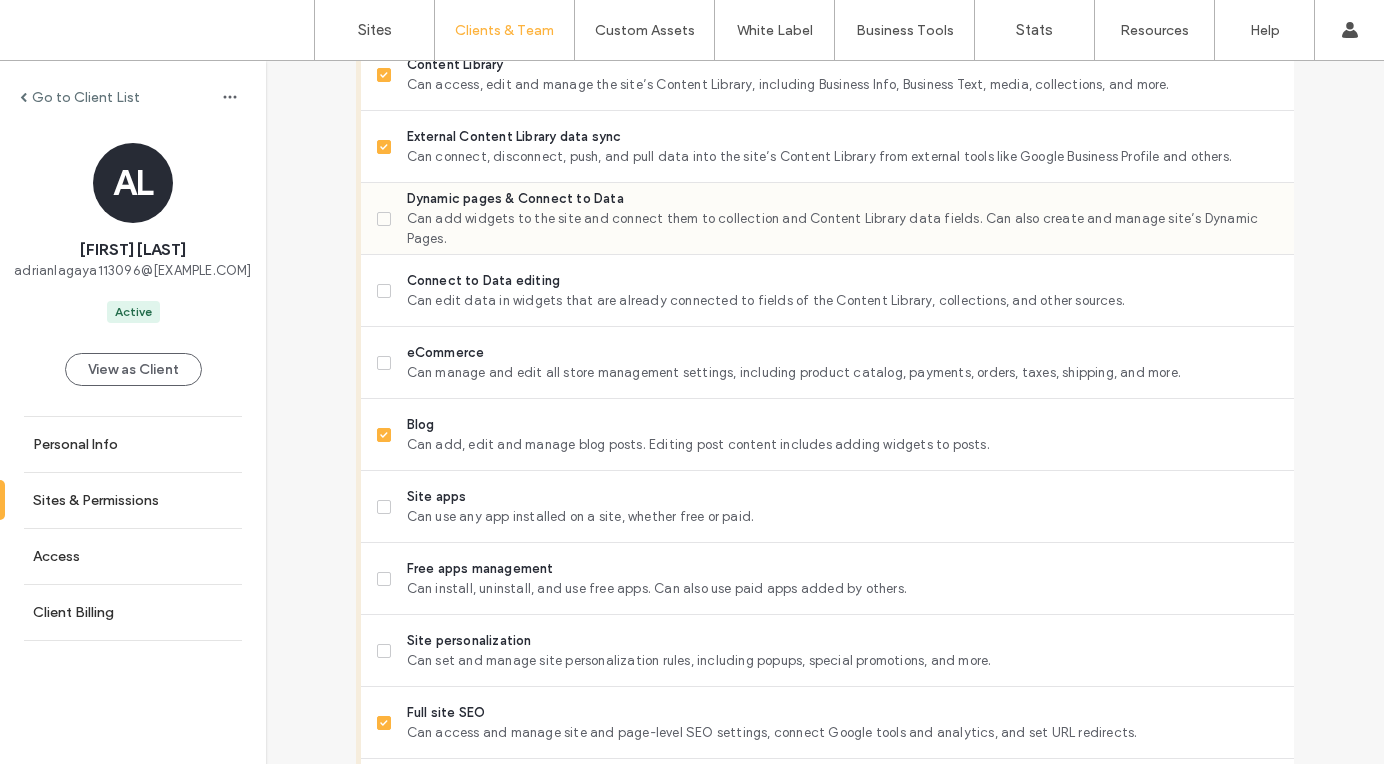 click on "Can add widgets to the site and connect them to collection and Content Library data fields. Can also create and manage site’s Dynamic Pages." at bounding box center [842, 229] 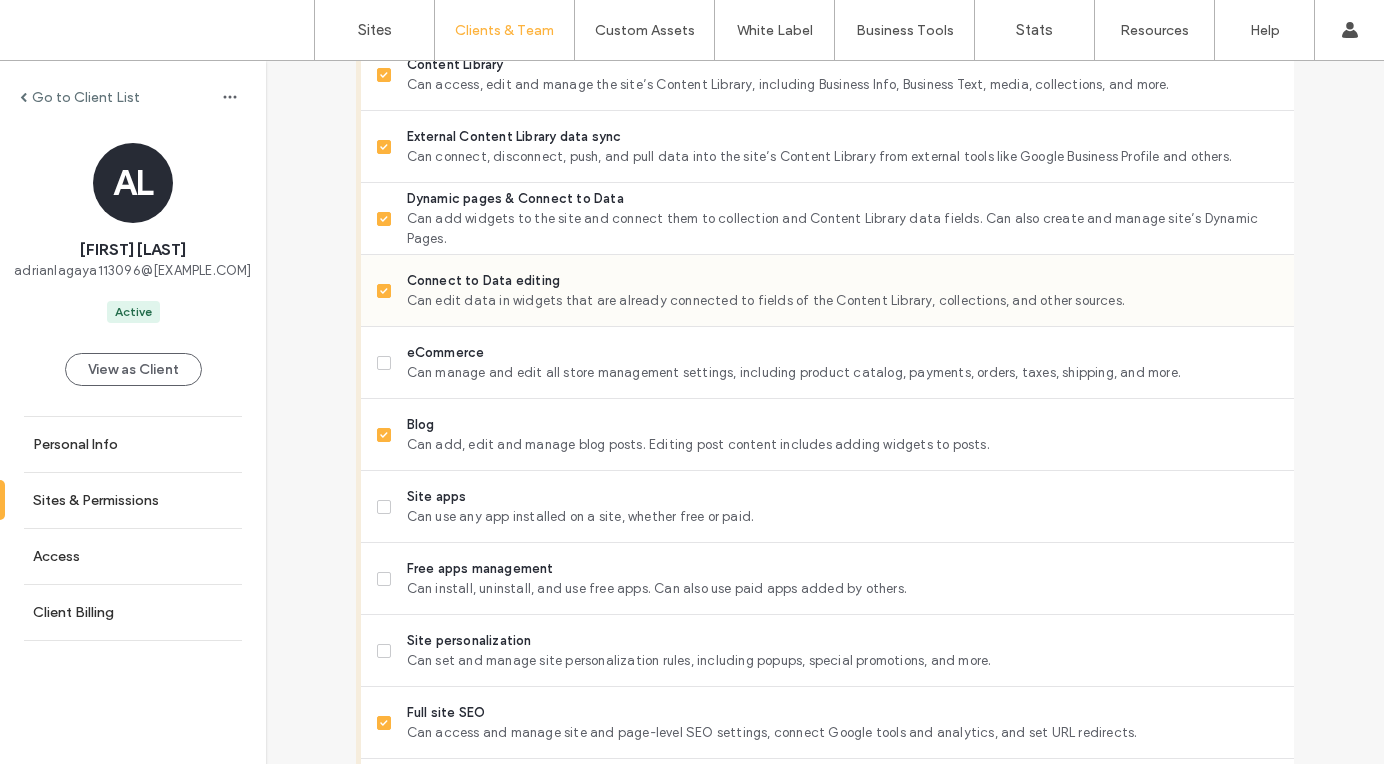 click on "Can edit data in widgets that are already connected to fields of the Content Library, collections, and other sources." at bounding box center (842, 301) 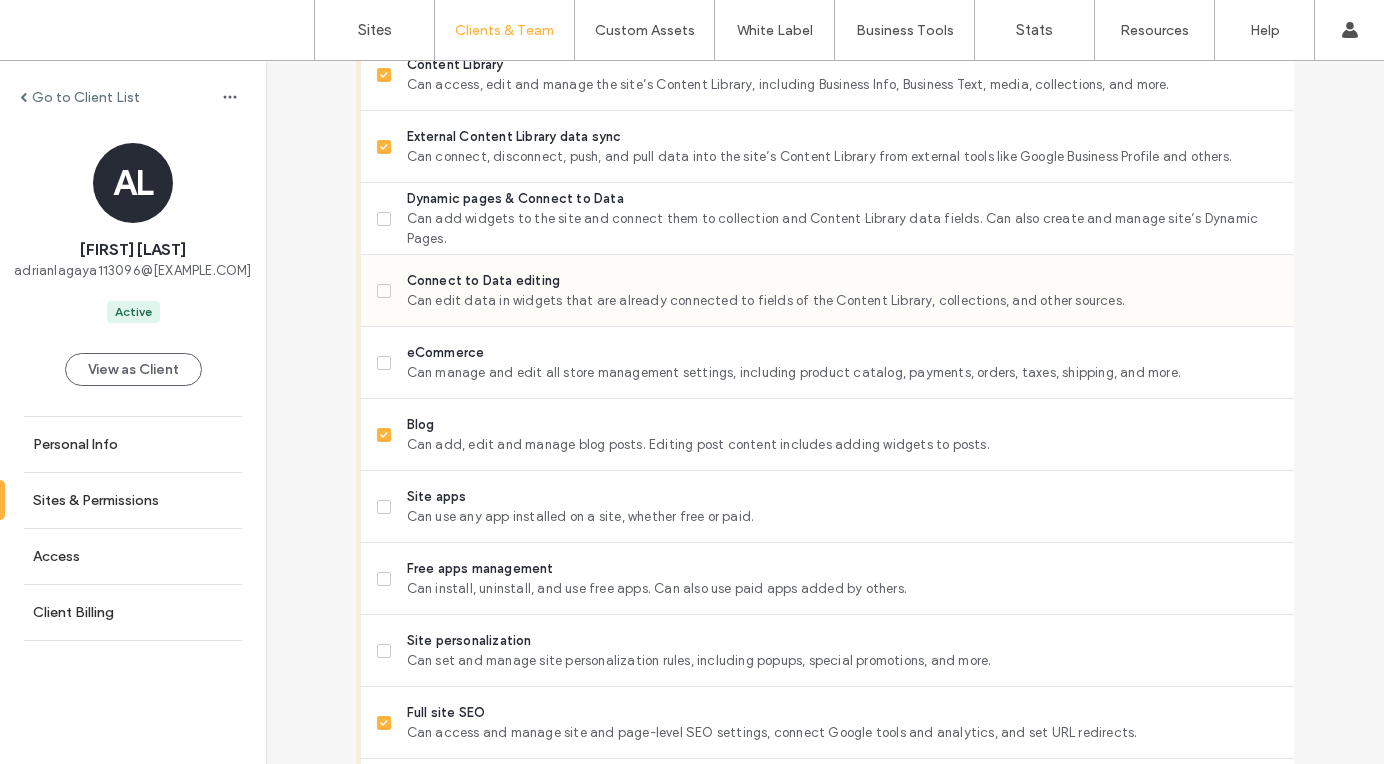 click on "Can edit data in widgets that are already connected to fields of the Content Library, collections, and other sources." at bounding box center [842, 301] 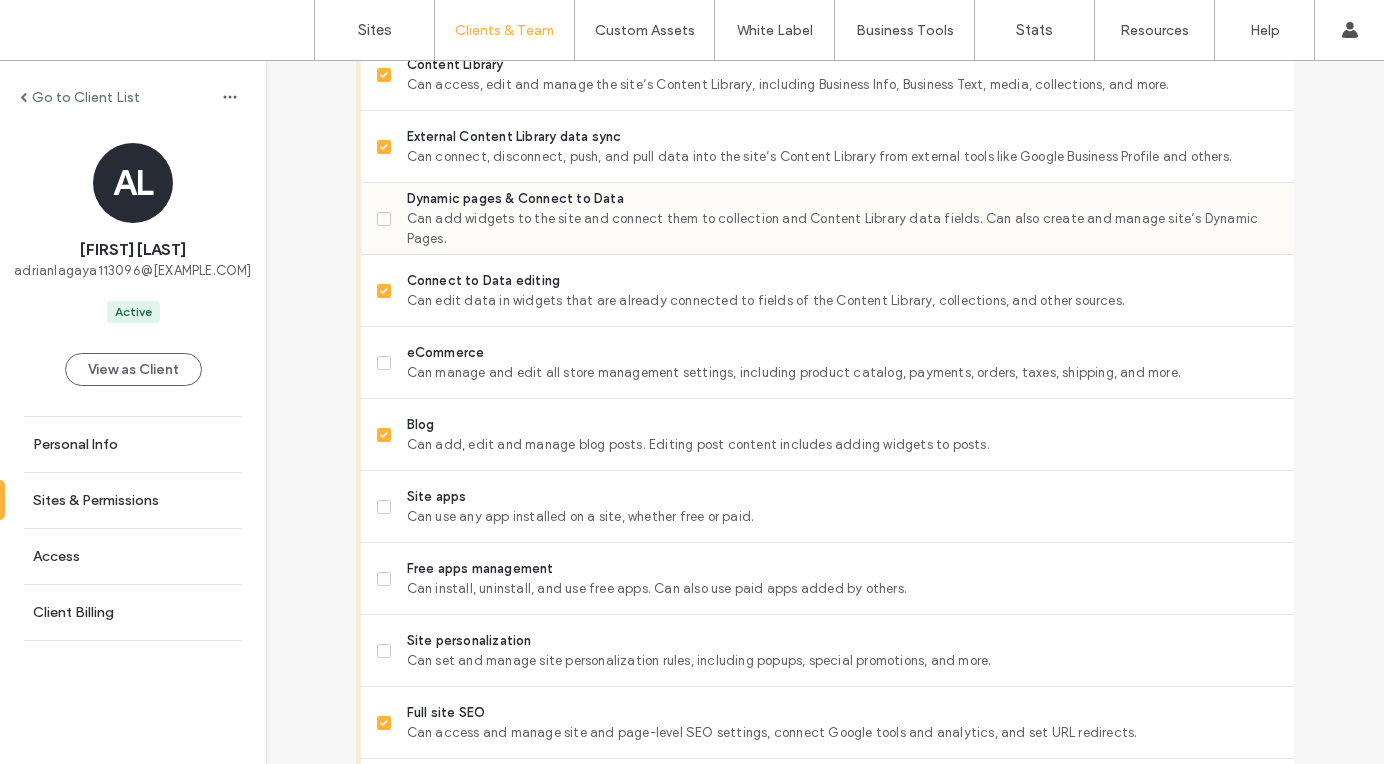 click on "Dynamic pages & Connect to Data" at bounding box center (842, 199) 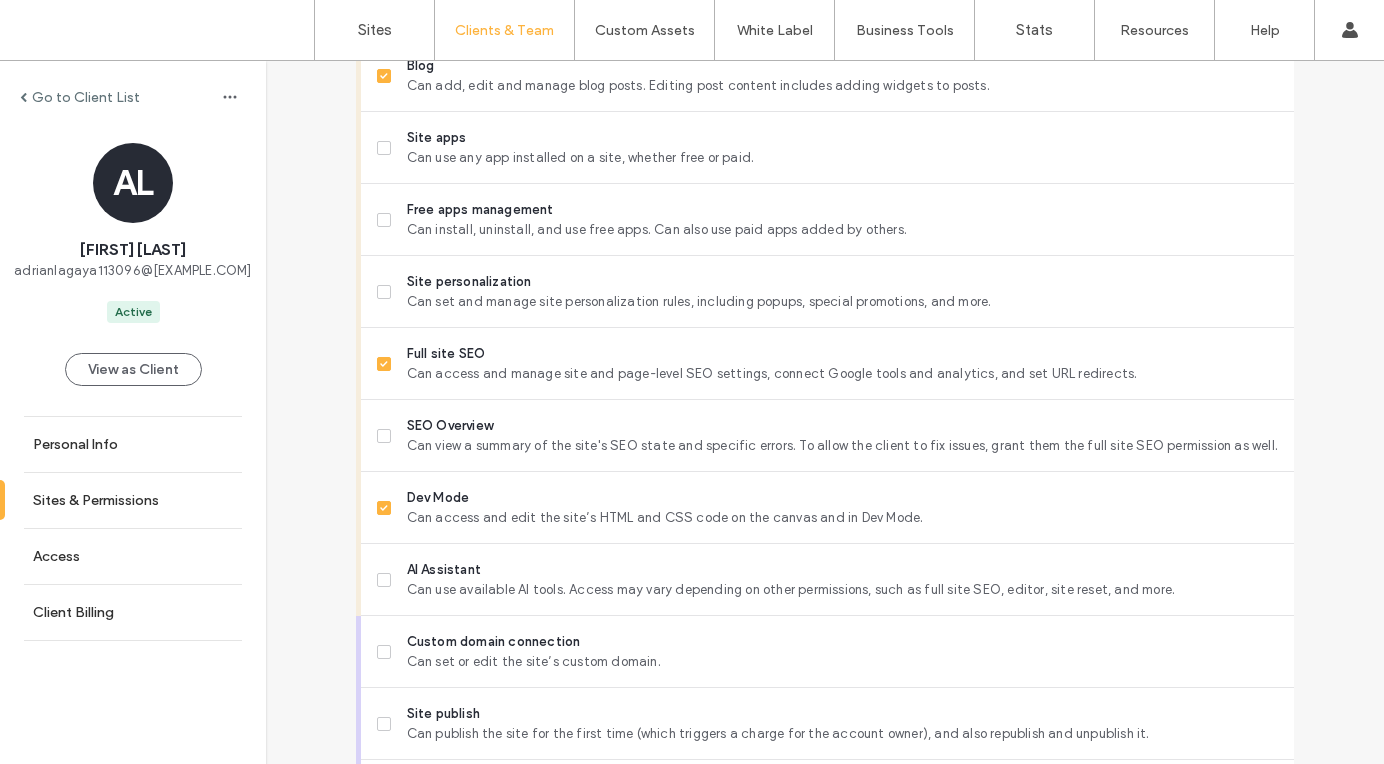 scroll, scrollTop: 1533, scrollLeft: 0, axis: vertical 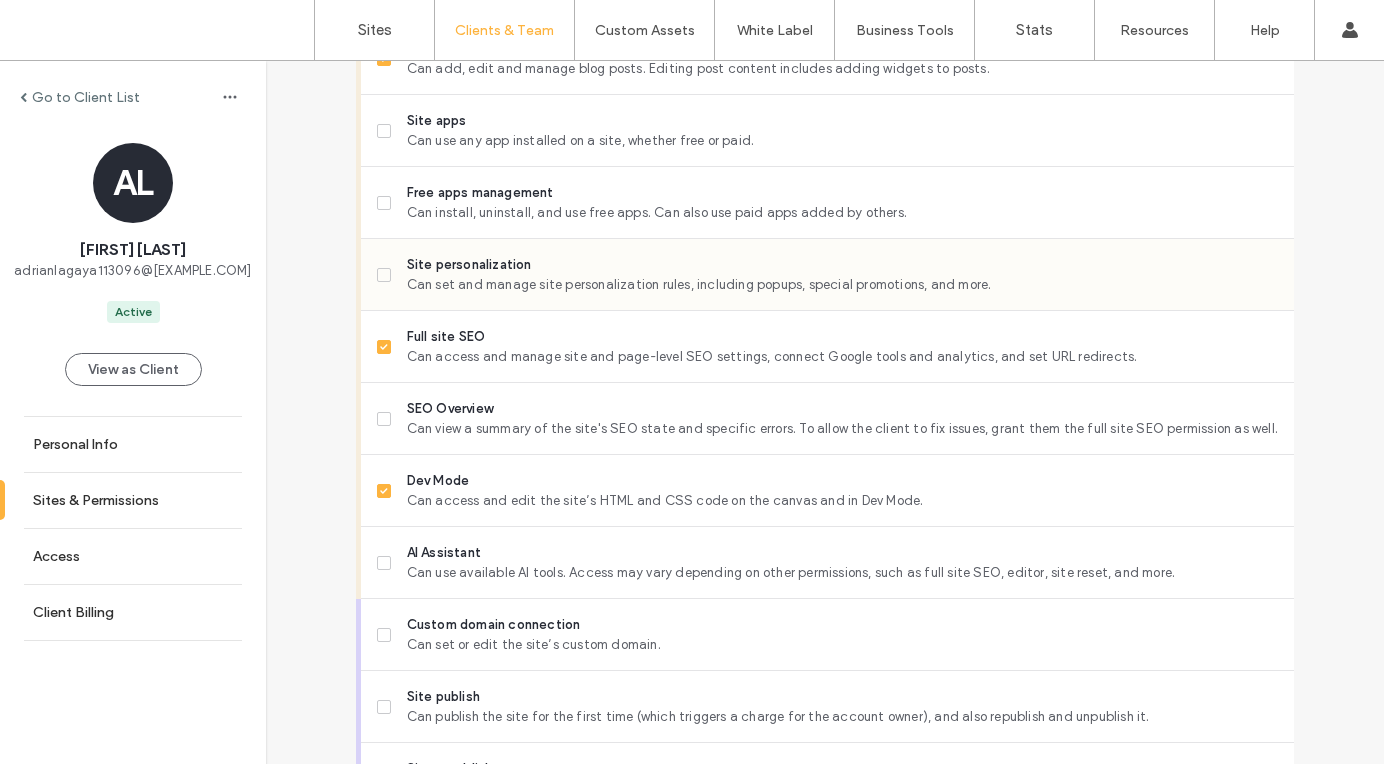 click on "Site personalization" at bounding box center (842, 265) 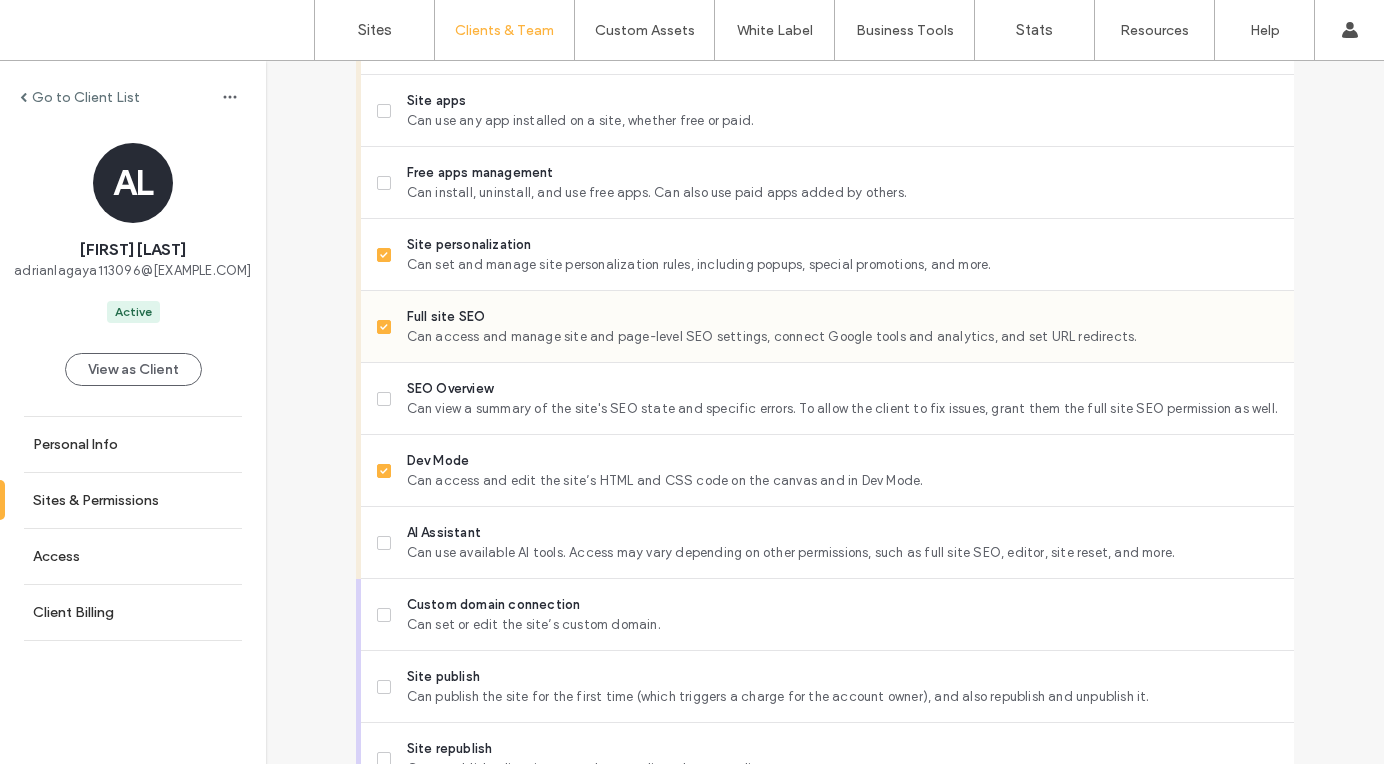 scroll, scrollTop: 1576, scrollLeft: 0, axis: vertical 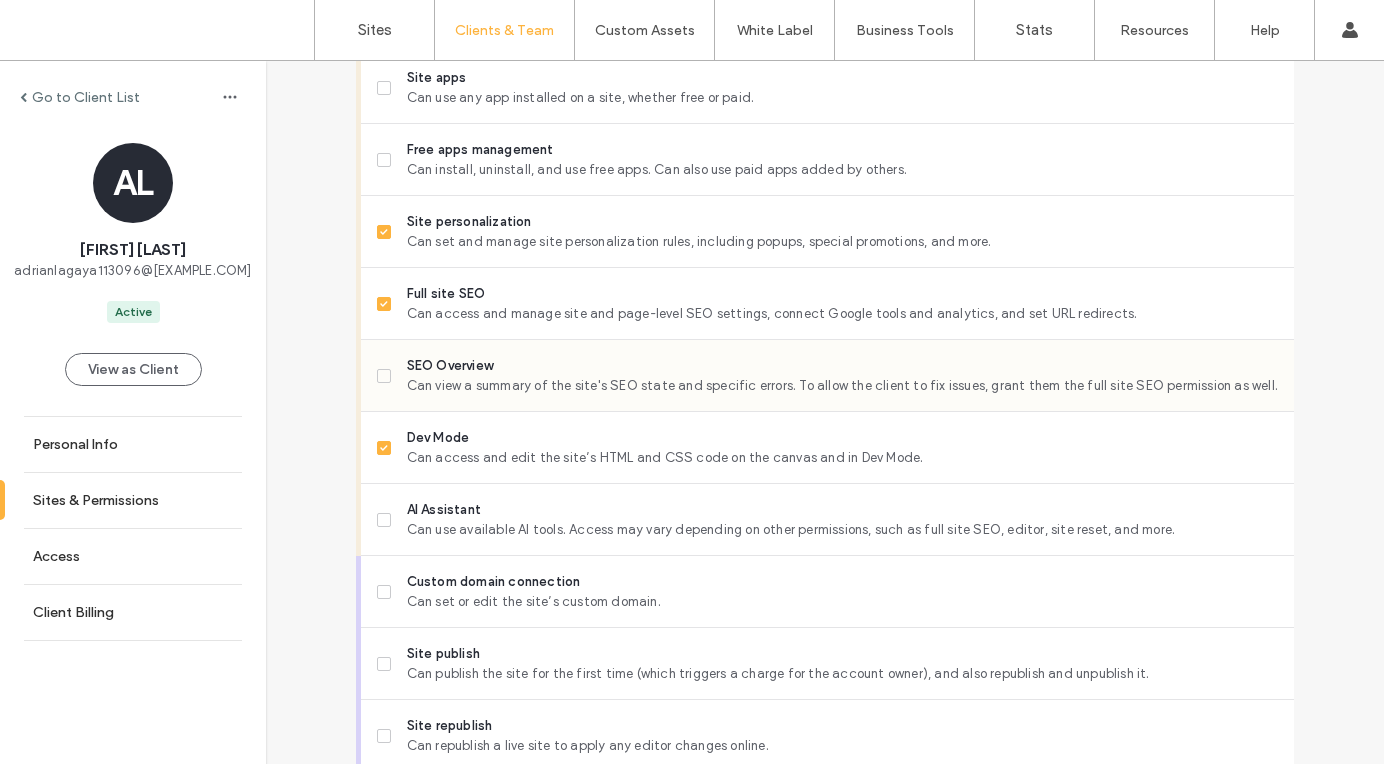 click on "SEO Overview" at bounding box center (842, 366) 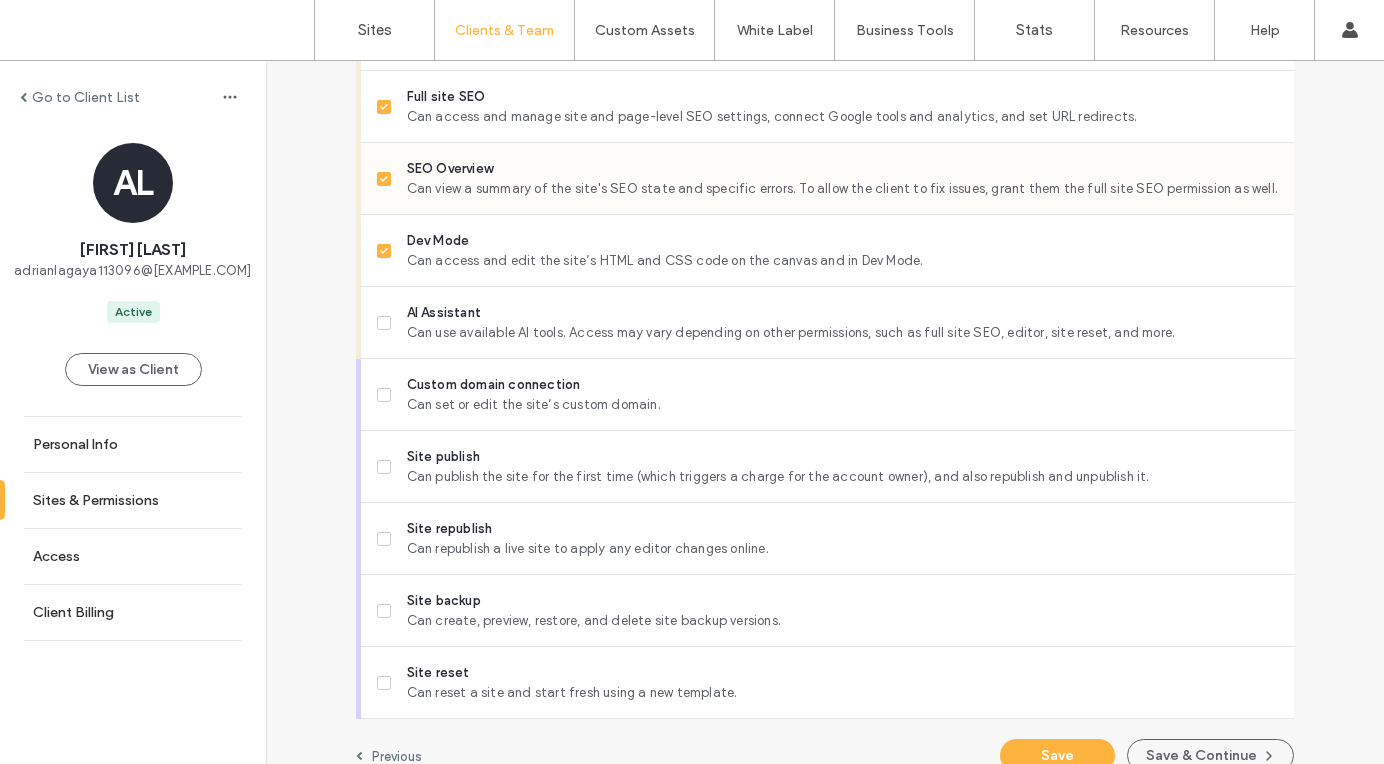 scroll, scrollTop: 1778, scrollLeft: 0, axis: vertical 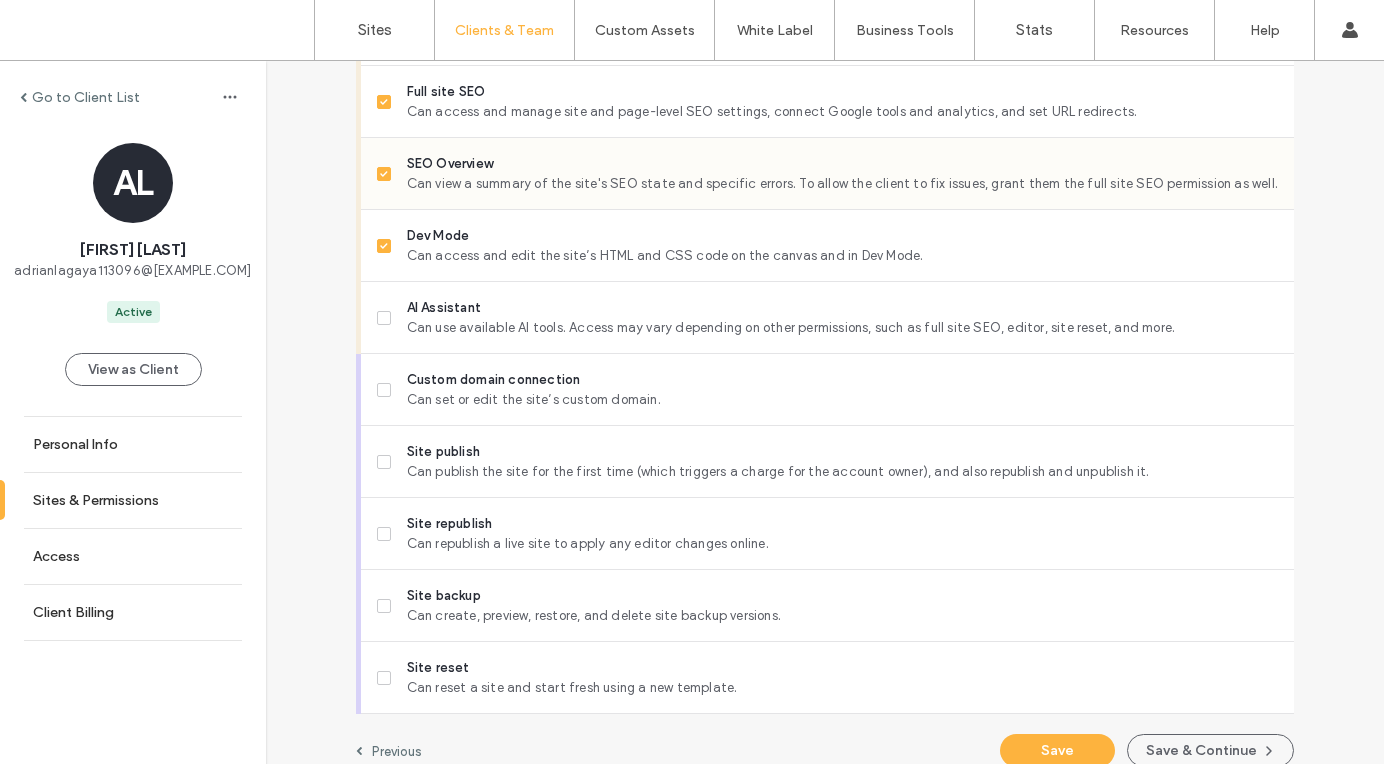 click on "Custom domain connection Can set or edit the site’s custom domain." at bounding box center [835, 389] 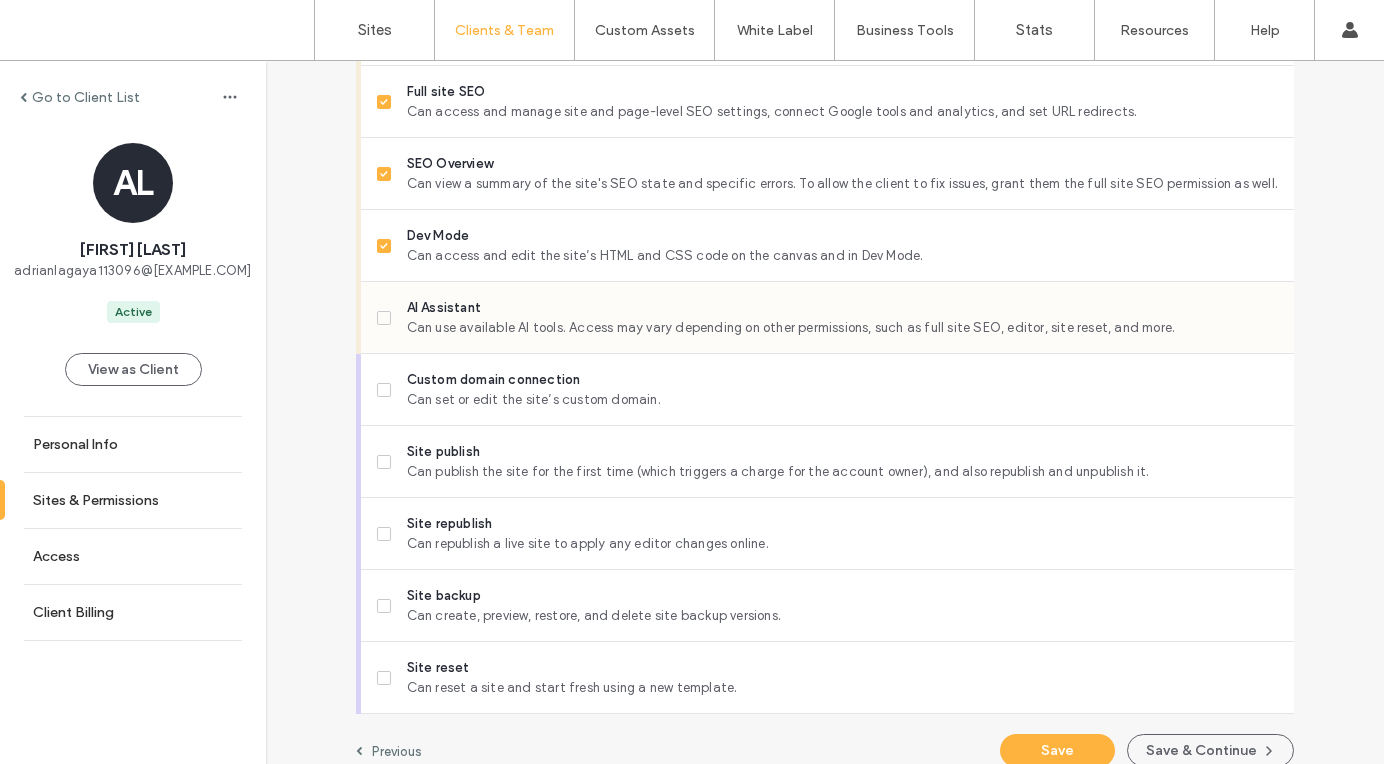 click on "Can use available AI tools. Access may vary depending on other permissions, such as full site SEO, editor, site reset, and more." at bounding box center [842, 328] 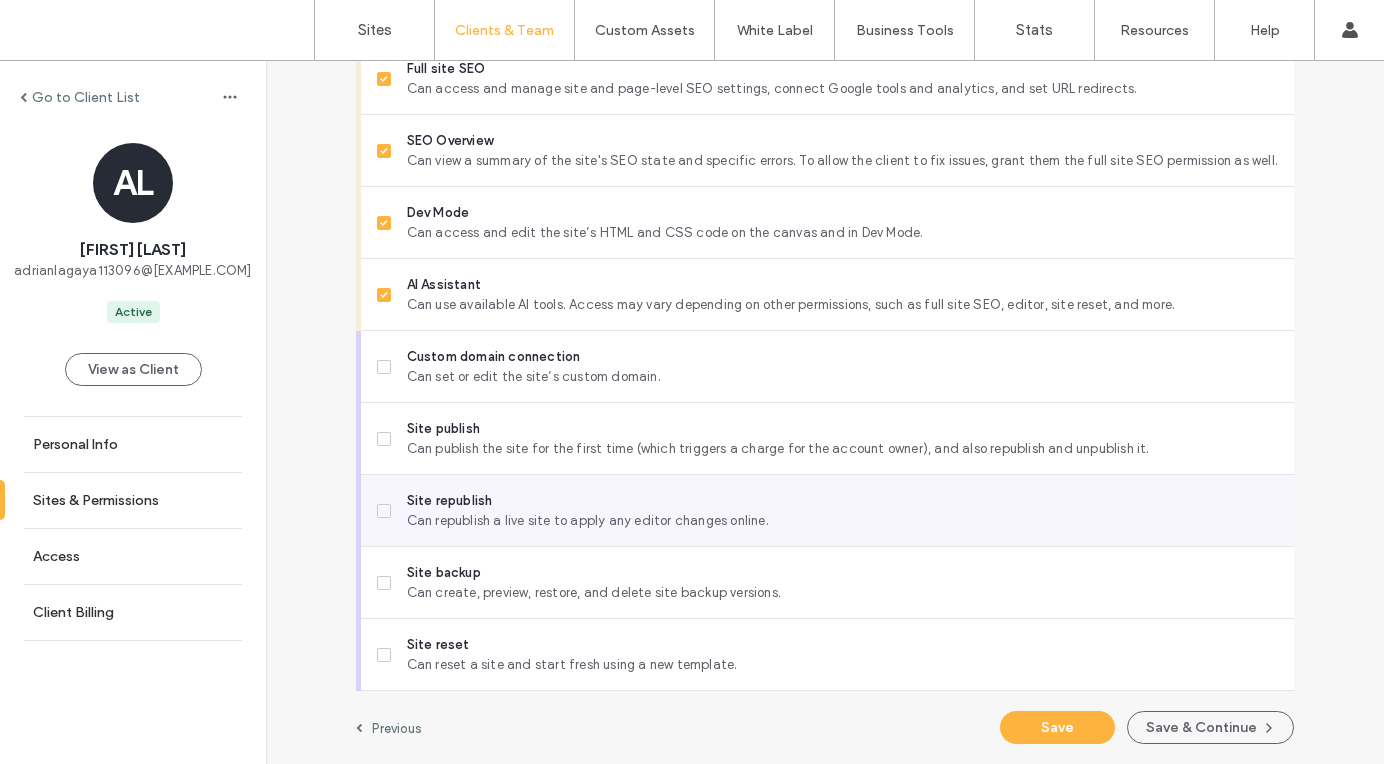 scroll, scrollTop: 1819, scrollLeft: 0, axis: vertical 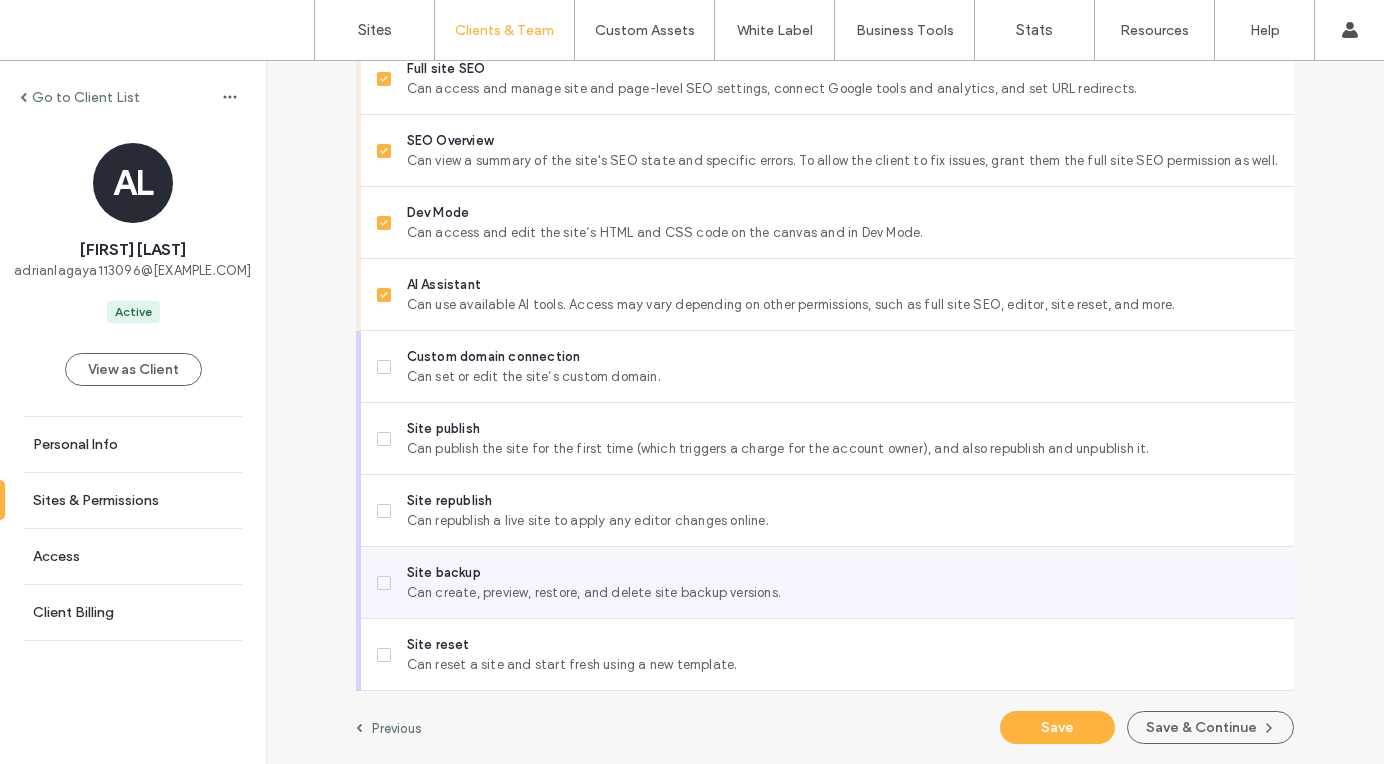 click on "Can create, preview, restore, and delete site backup versions." at bounding box center [842, 593] 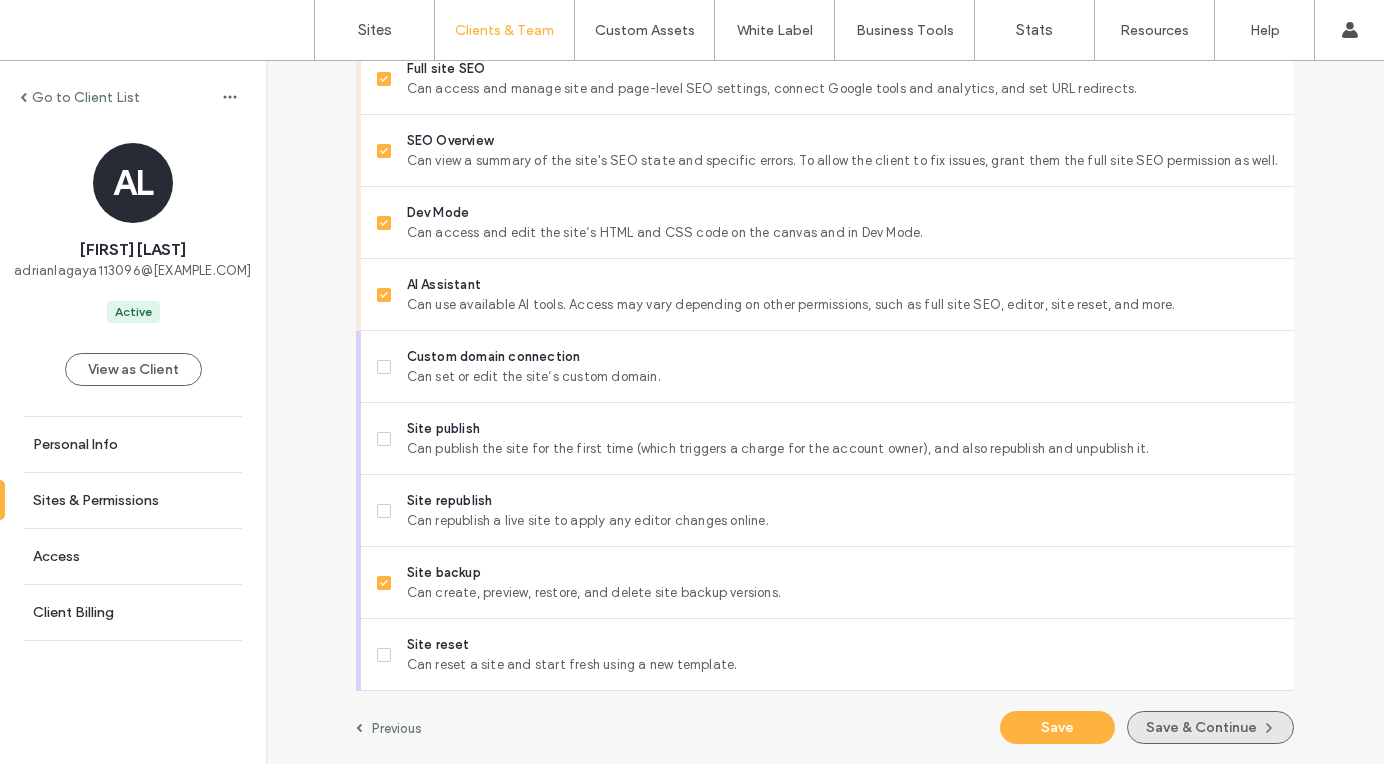 click on "Save & Continue" at bounding box center (1210, 727) 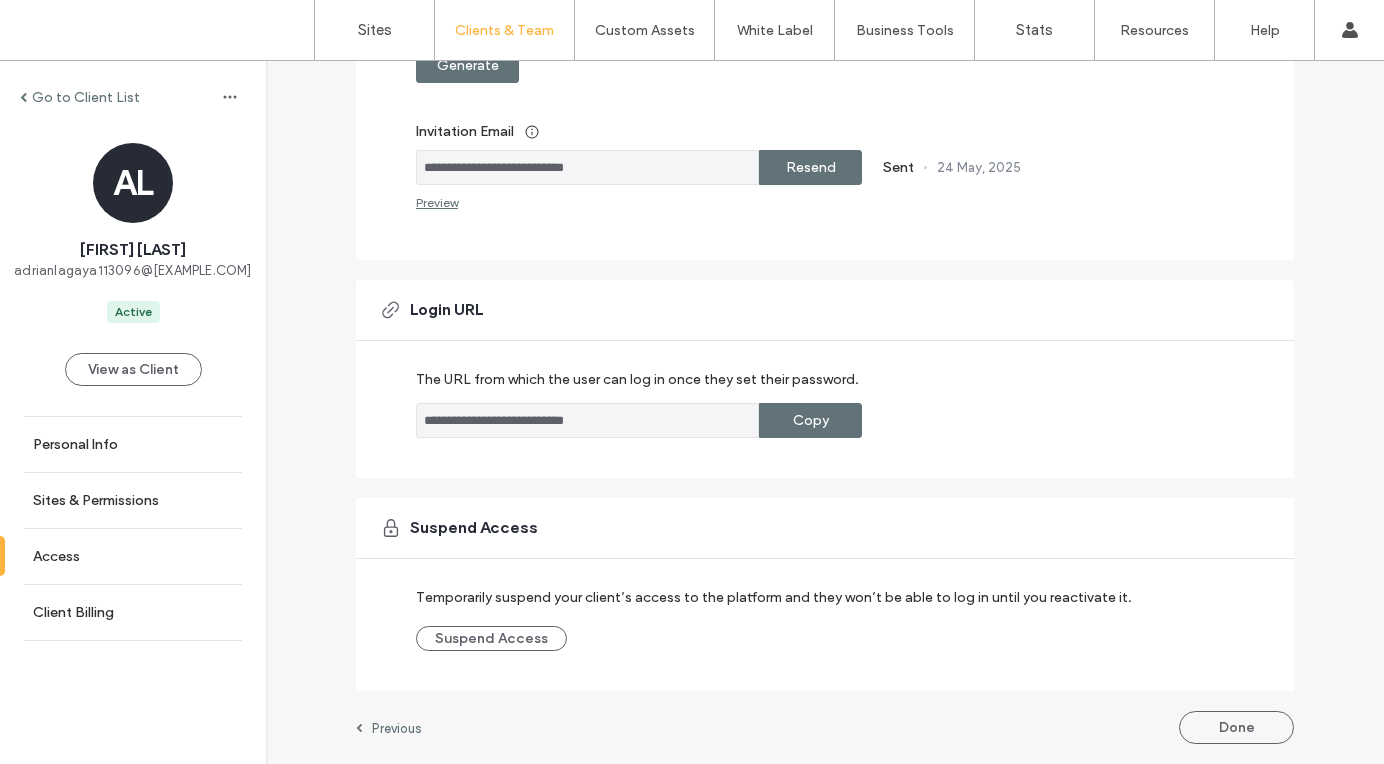 scroll, scrollTop: 381, scrollLeft: 0, axis: vertical 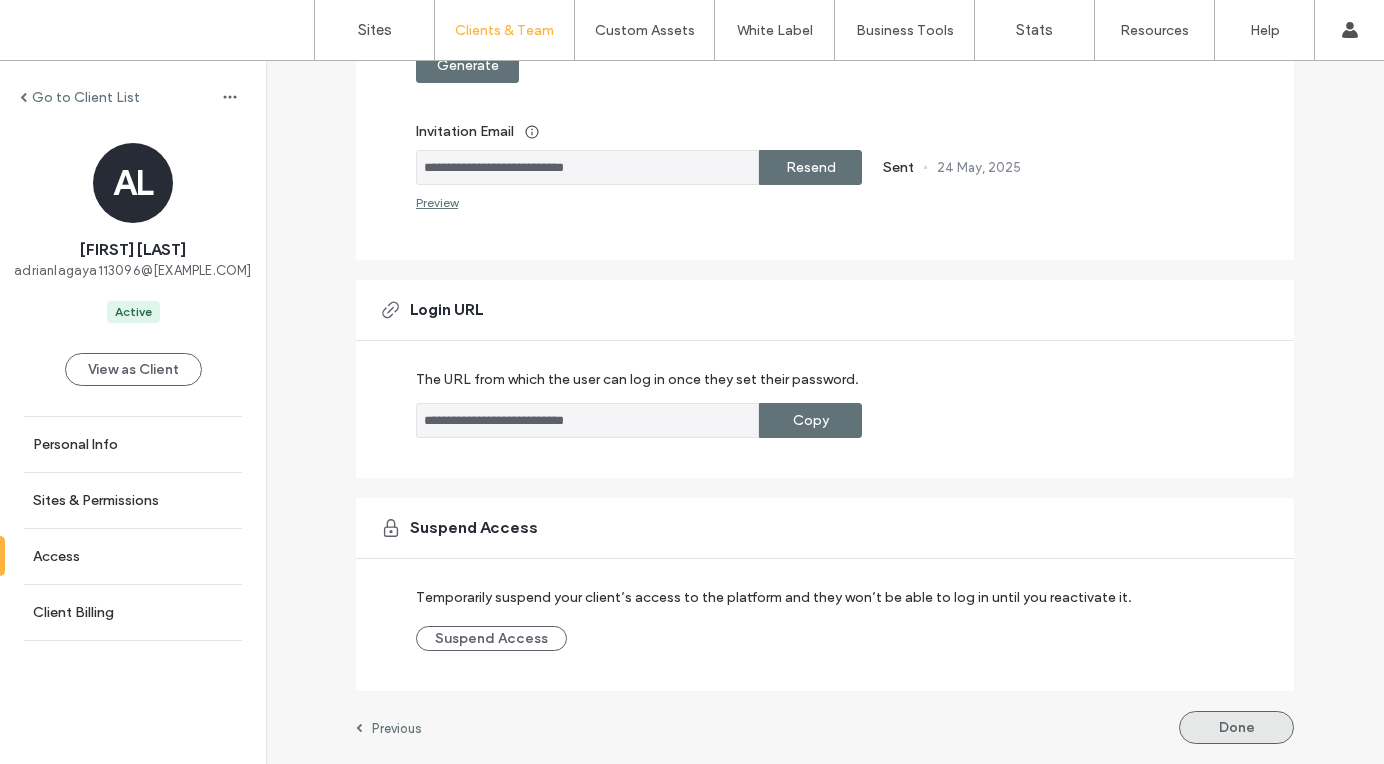 click on "Done" at bounding box center (1236, 727) 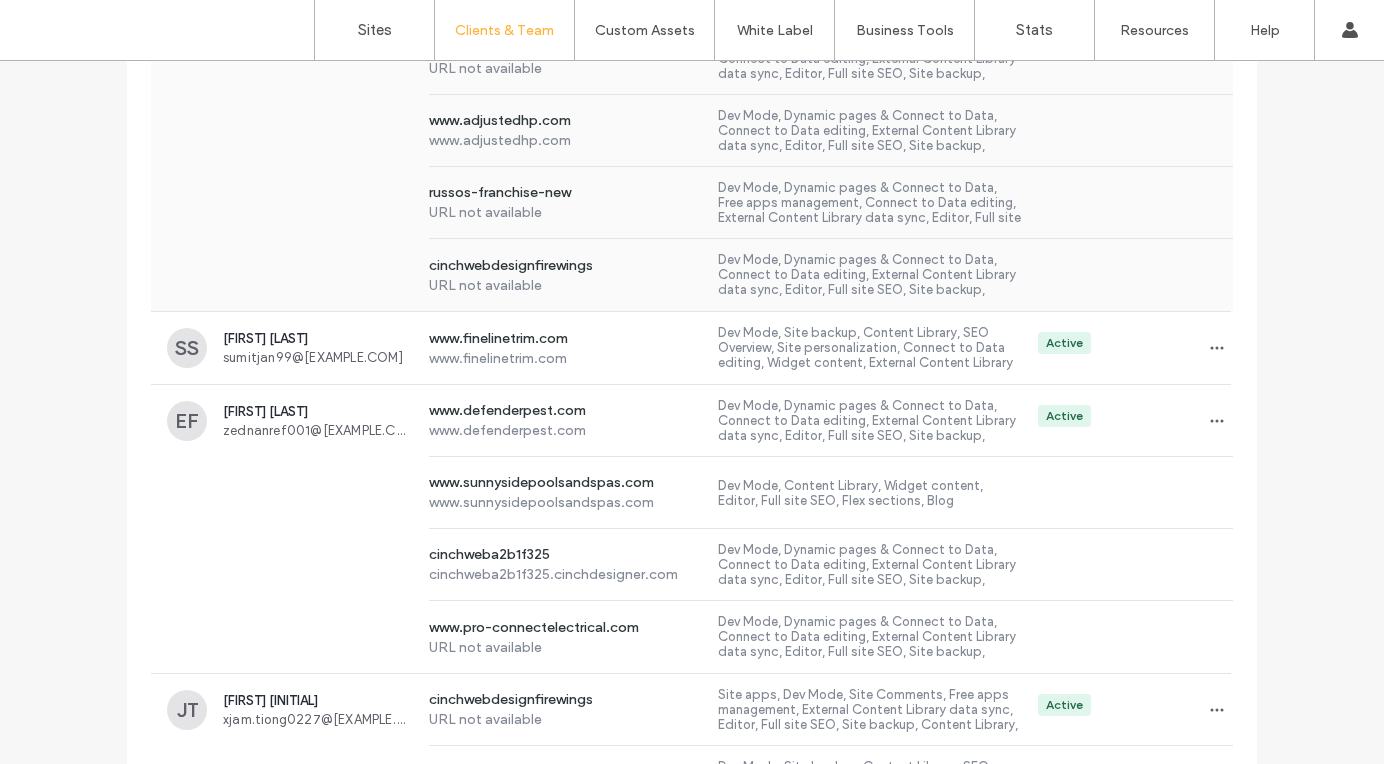 scroll, scrollTop: 1801, scrollLeft: 0, axis: vertical 